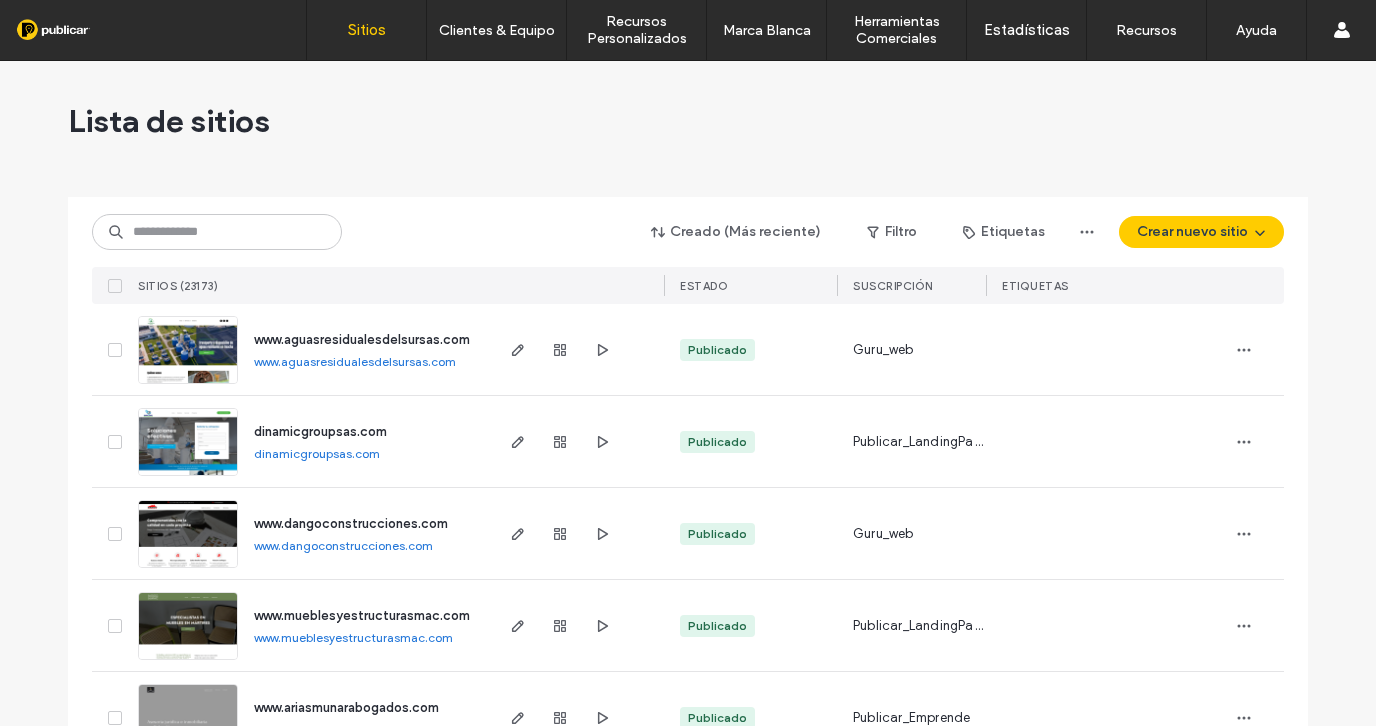 scroll, scrollTop: 0, scrollLeft: 0, axis: both 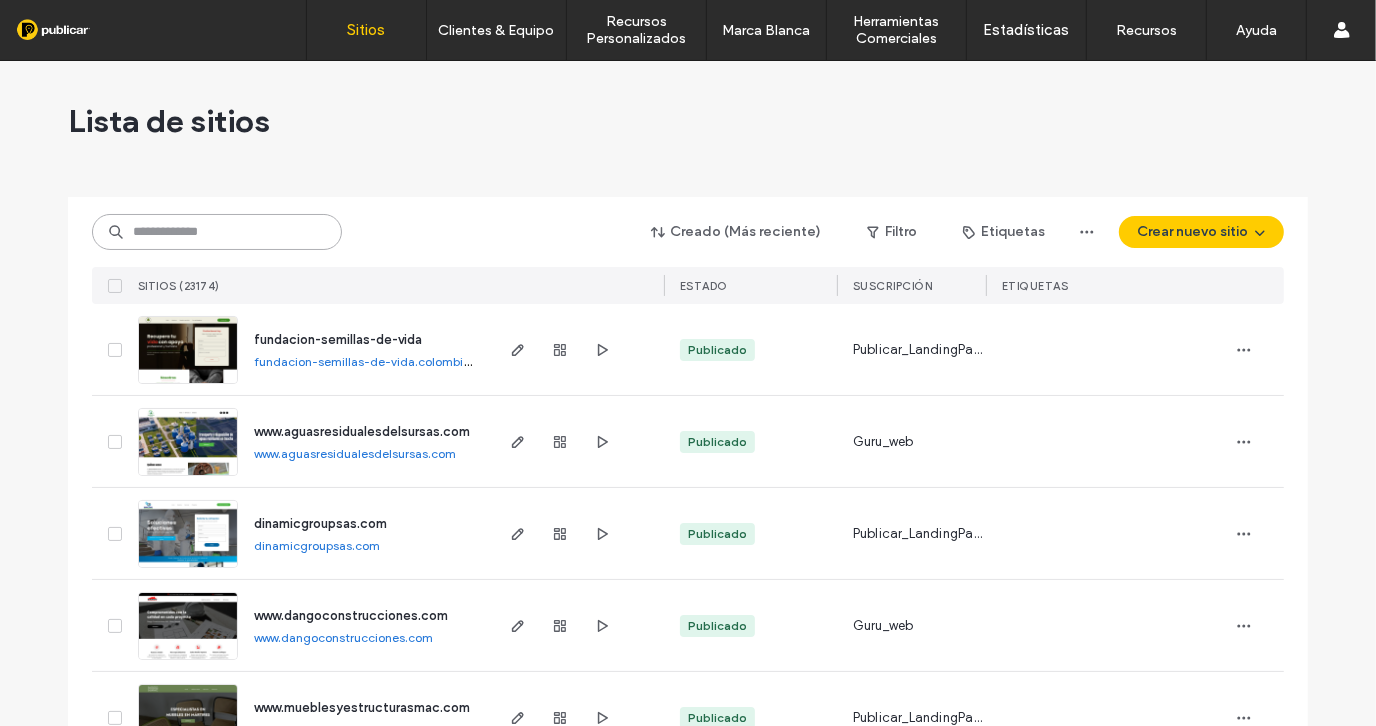 click at bounding box center (217, 232) 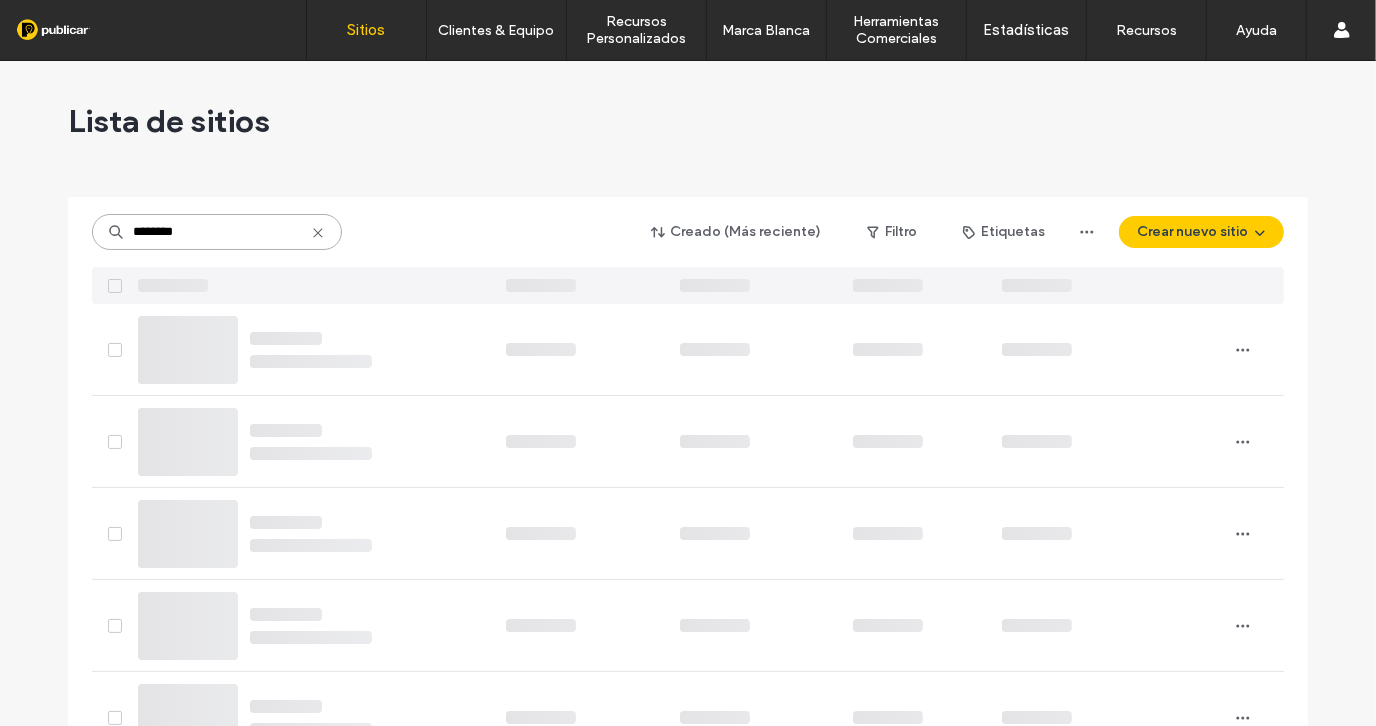 type on "*********" 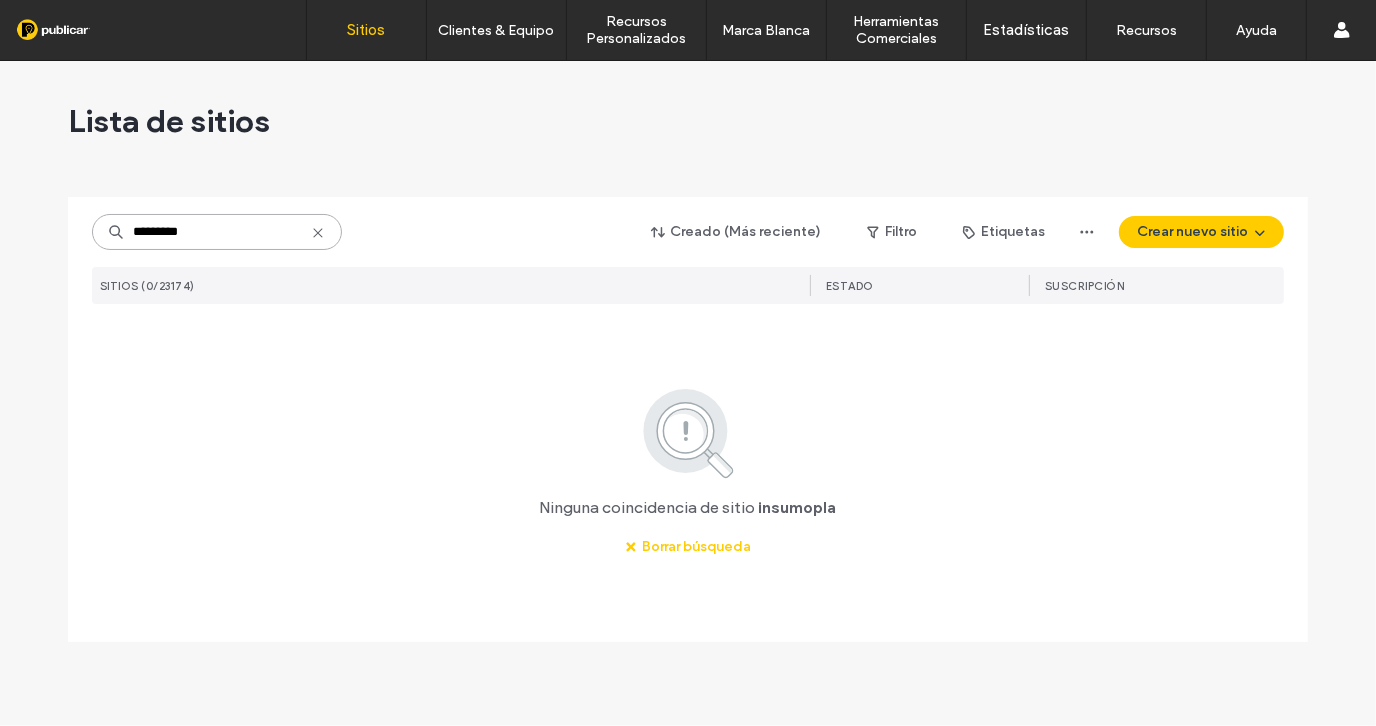 click on "*********" at bounding box center [217, 232] 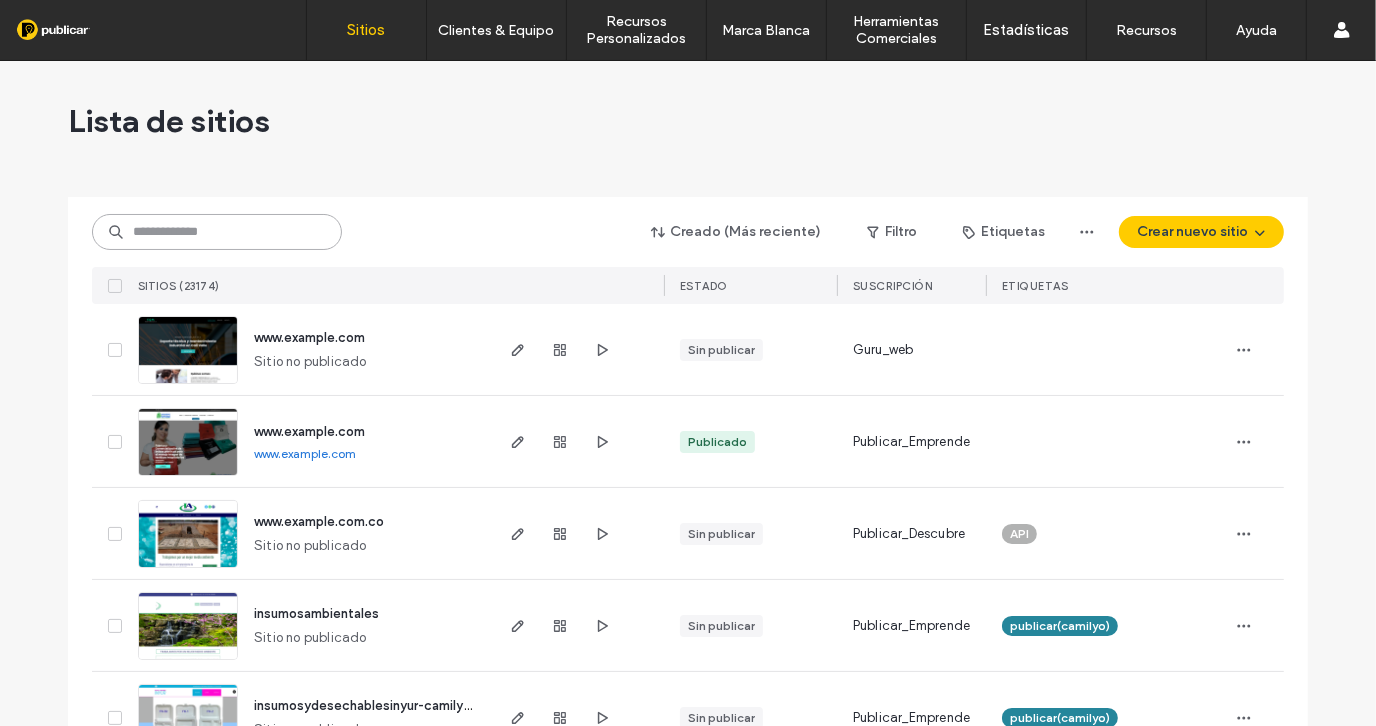 click at bounding box center [217, 232] 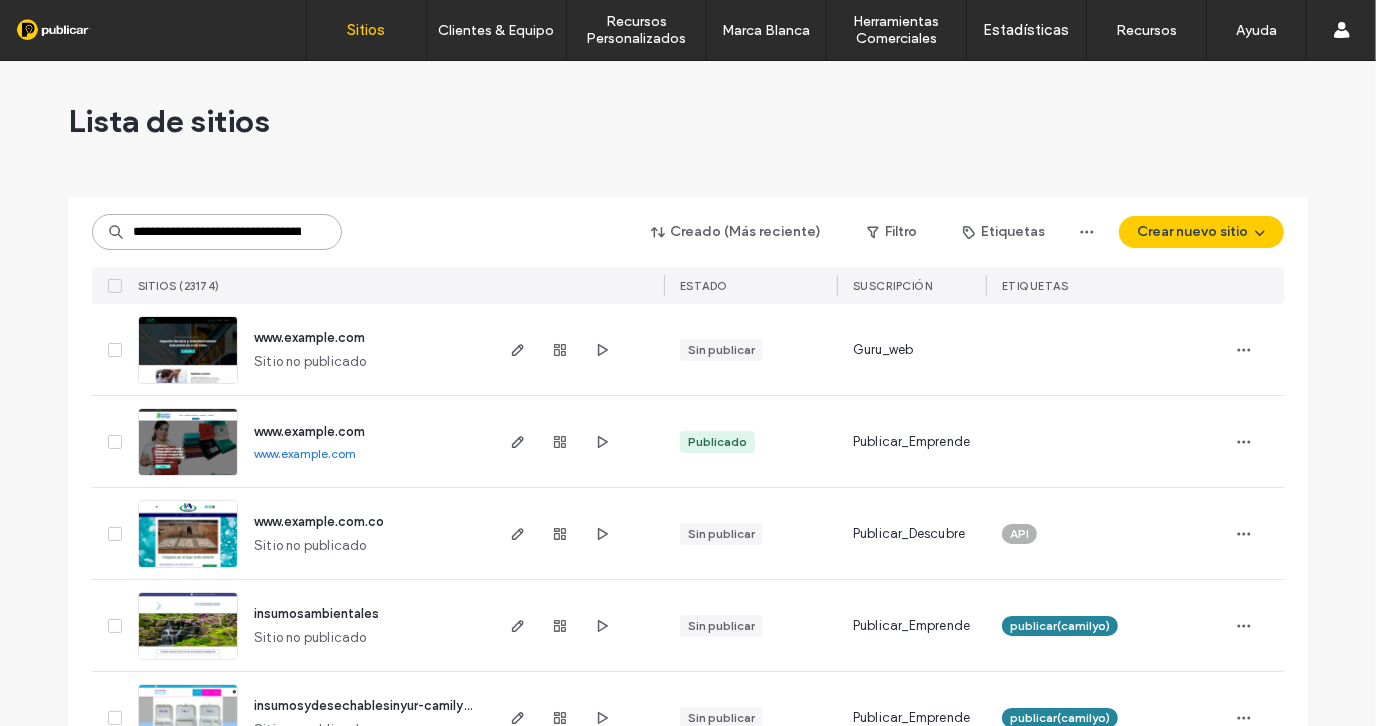 scroll, scrollTop: 0, scrollLeft: 60, axis: horizontal 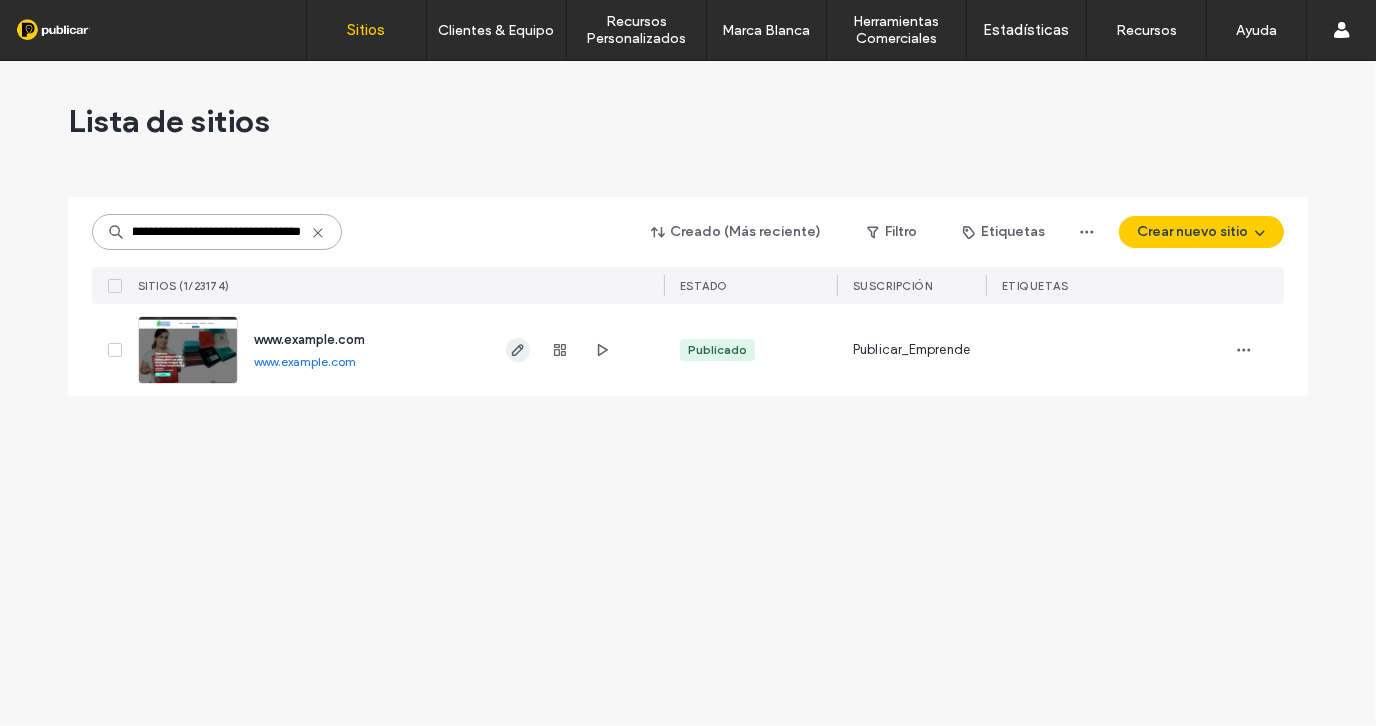 type on "**********" 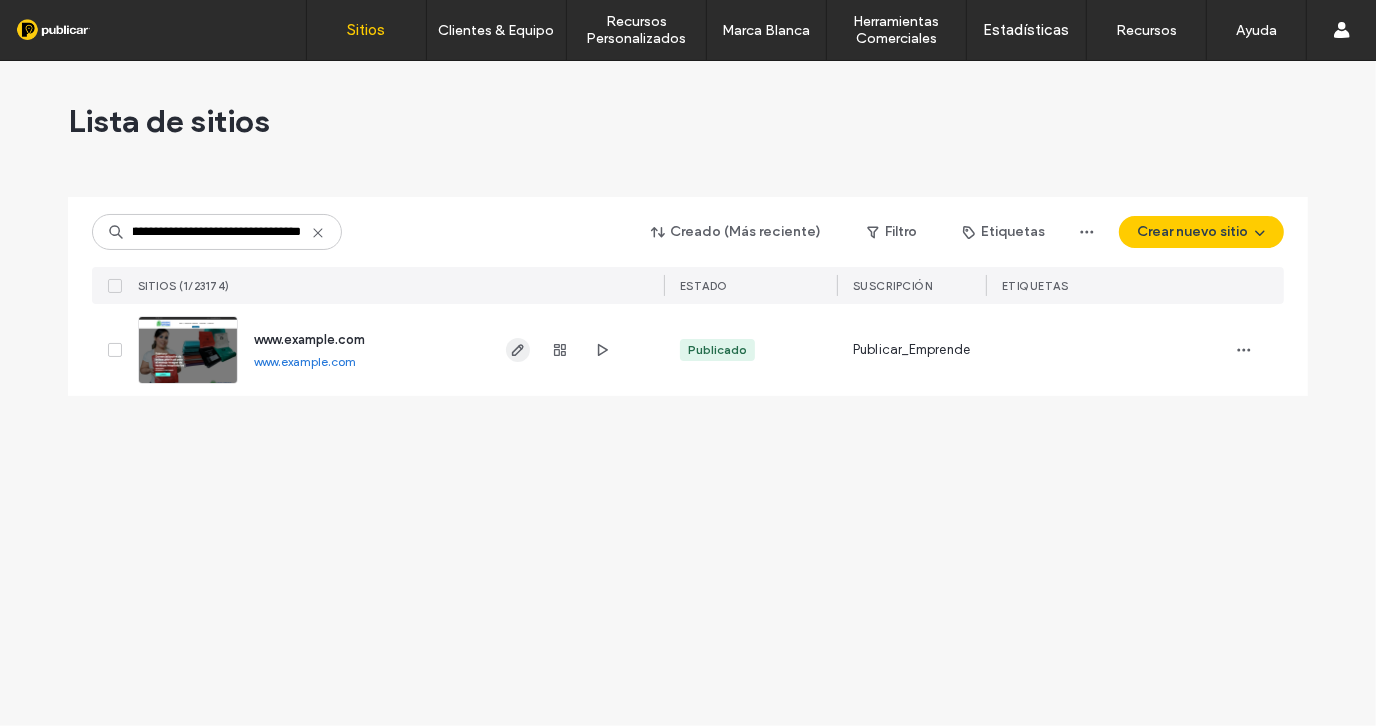 scroll, scrollTop: 0, scrollLeft: 0, axis: both 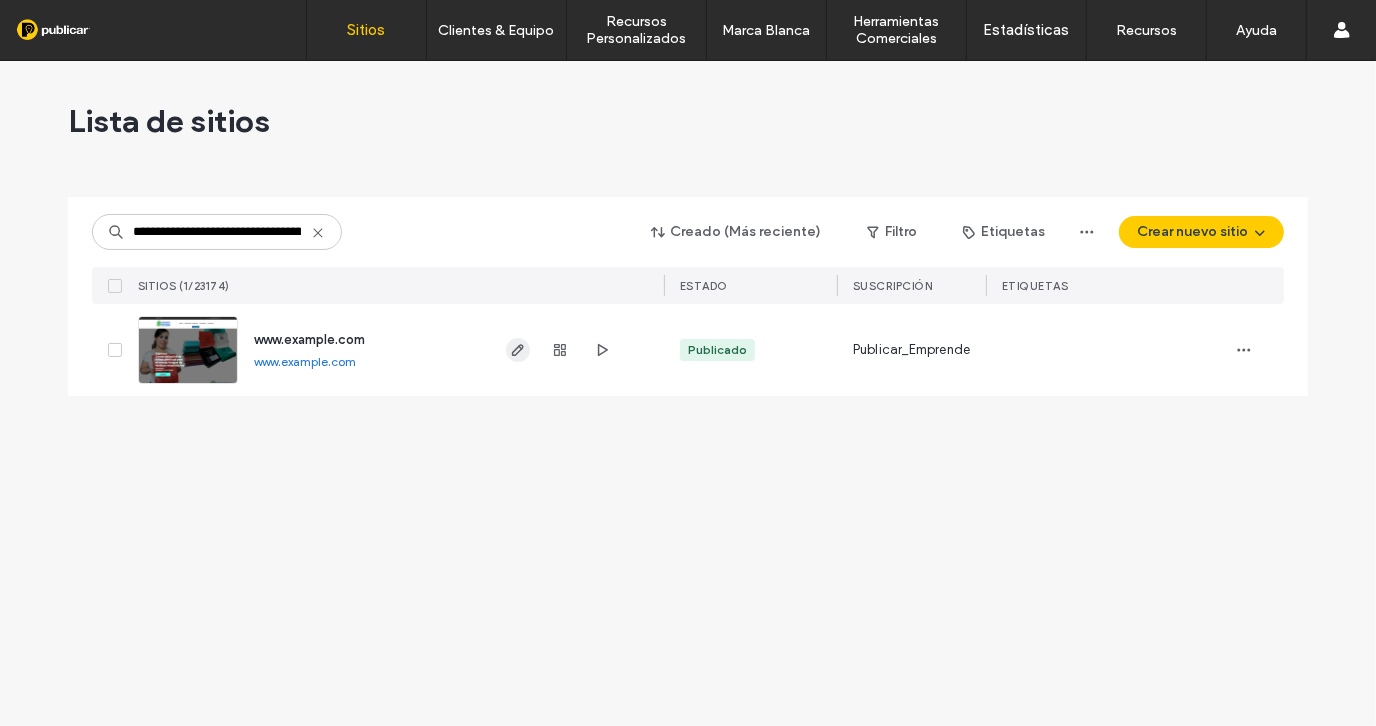 click 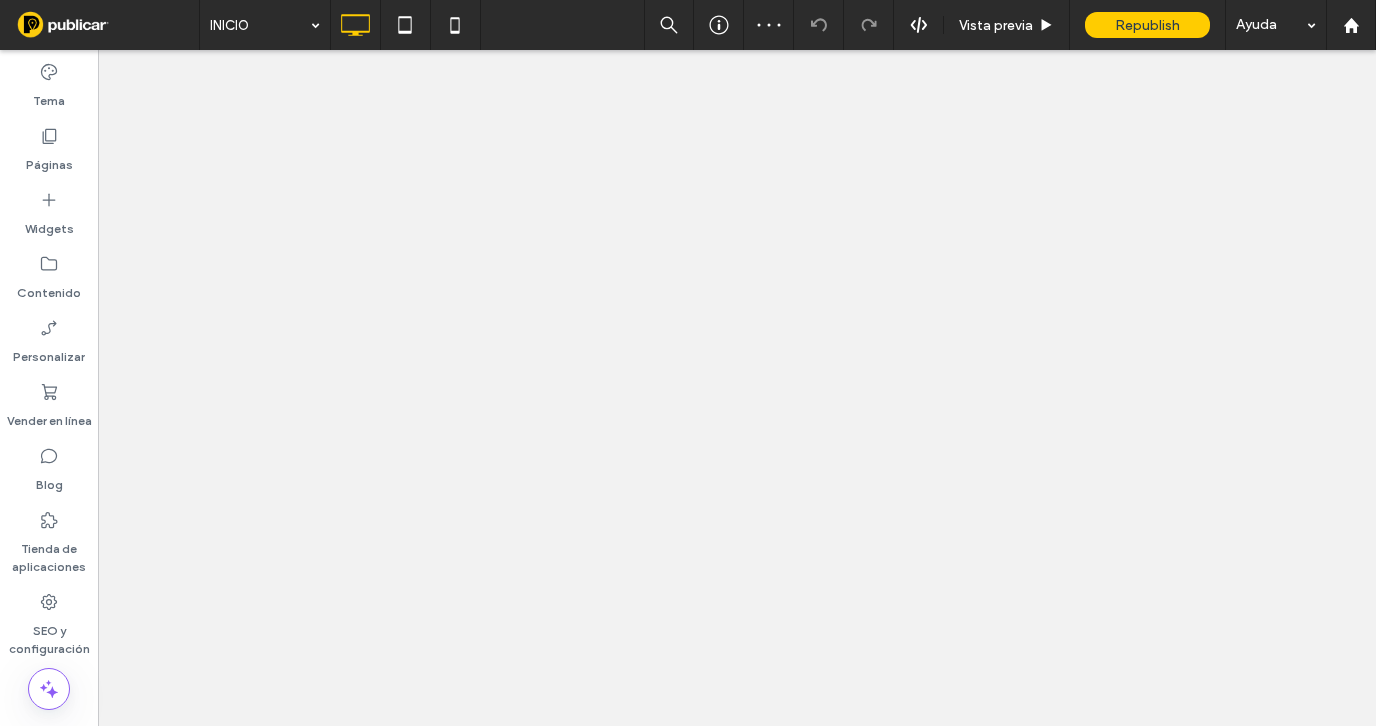 scroll, scrollTop: 0, scrollLeft: 0, axis: both 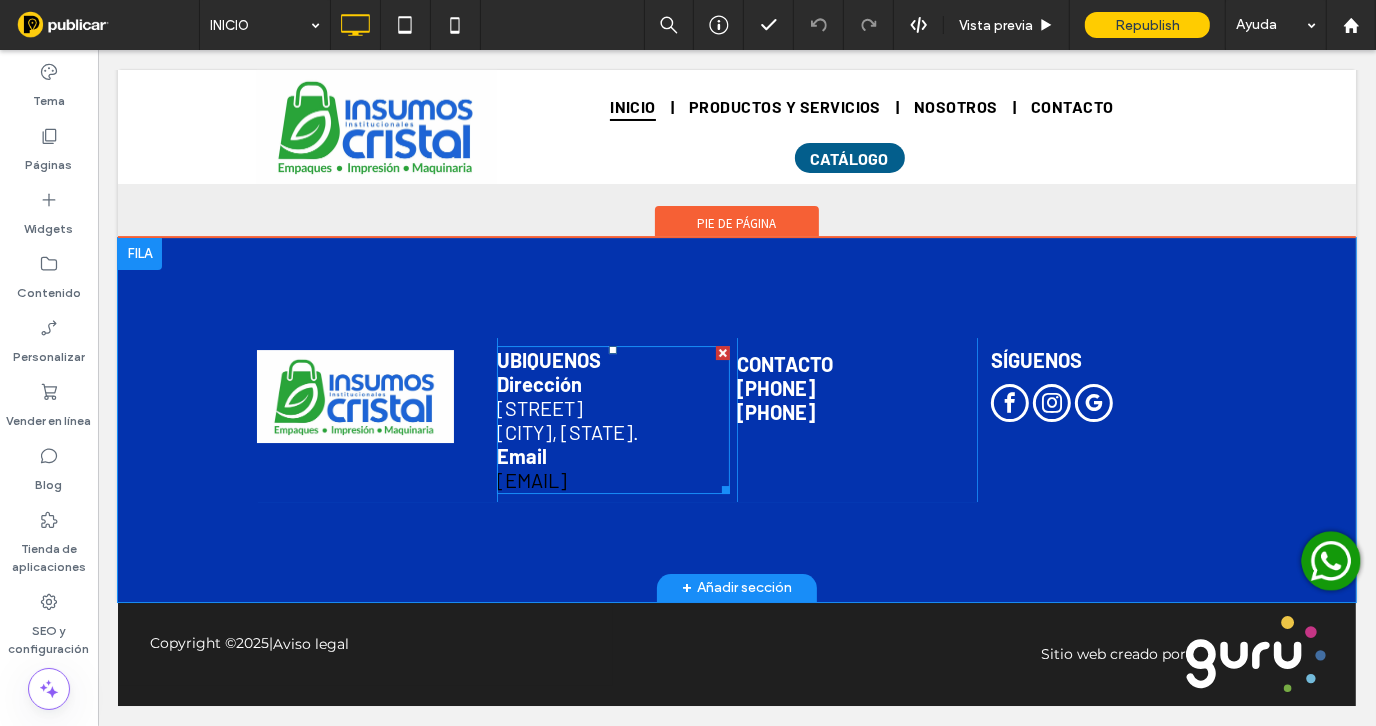 click on "ventas@insumoplastico.com" at bounding box center [612, 479] 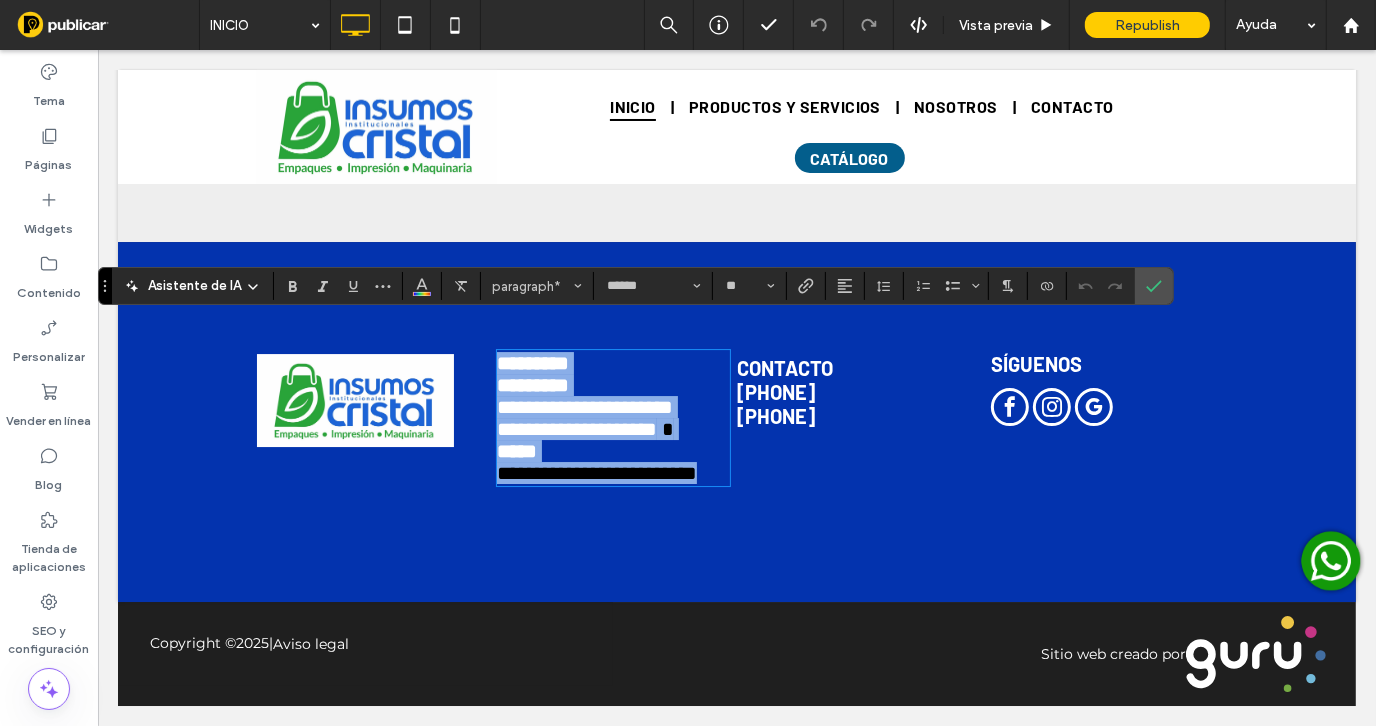 click on "**********" at bounding box center (596, 472) 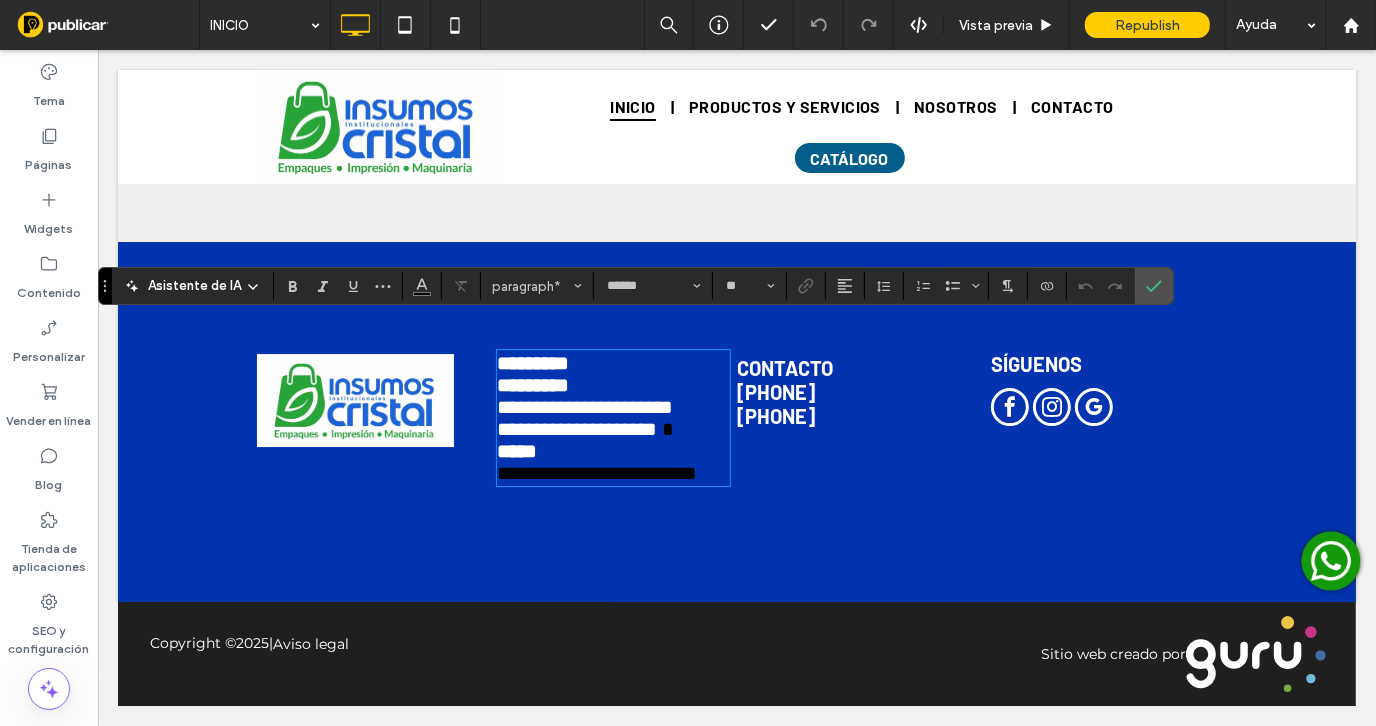 click on "**********" at bounding box center (596, 472) 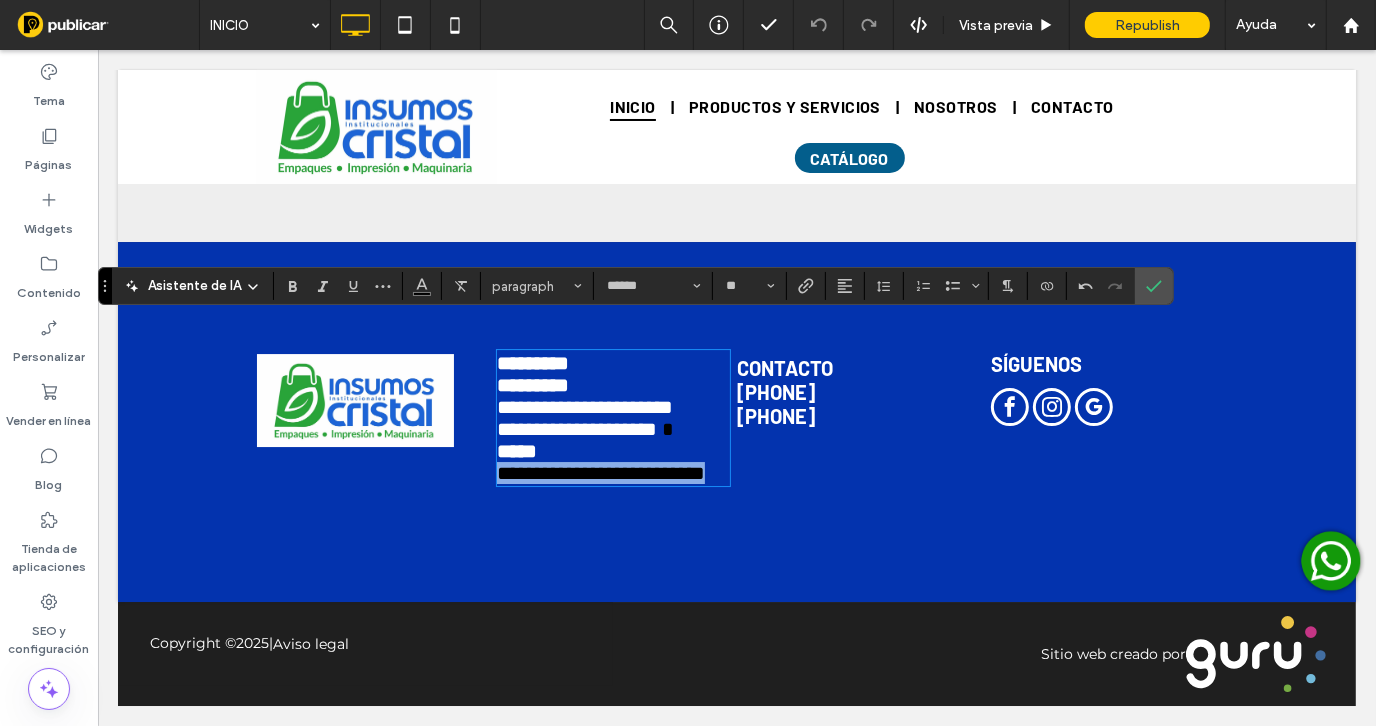 drag, startPoint x: 559, startPoint y: 487, endPoint x: 489, endPoint y: 460, distance: 75.026665 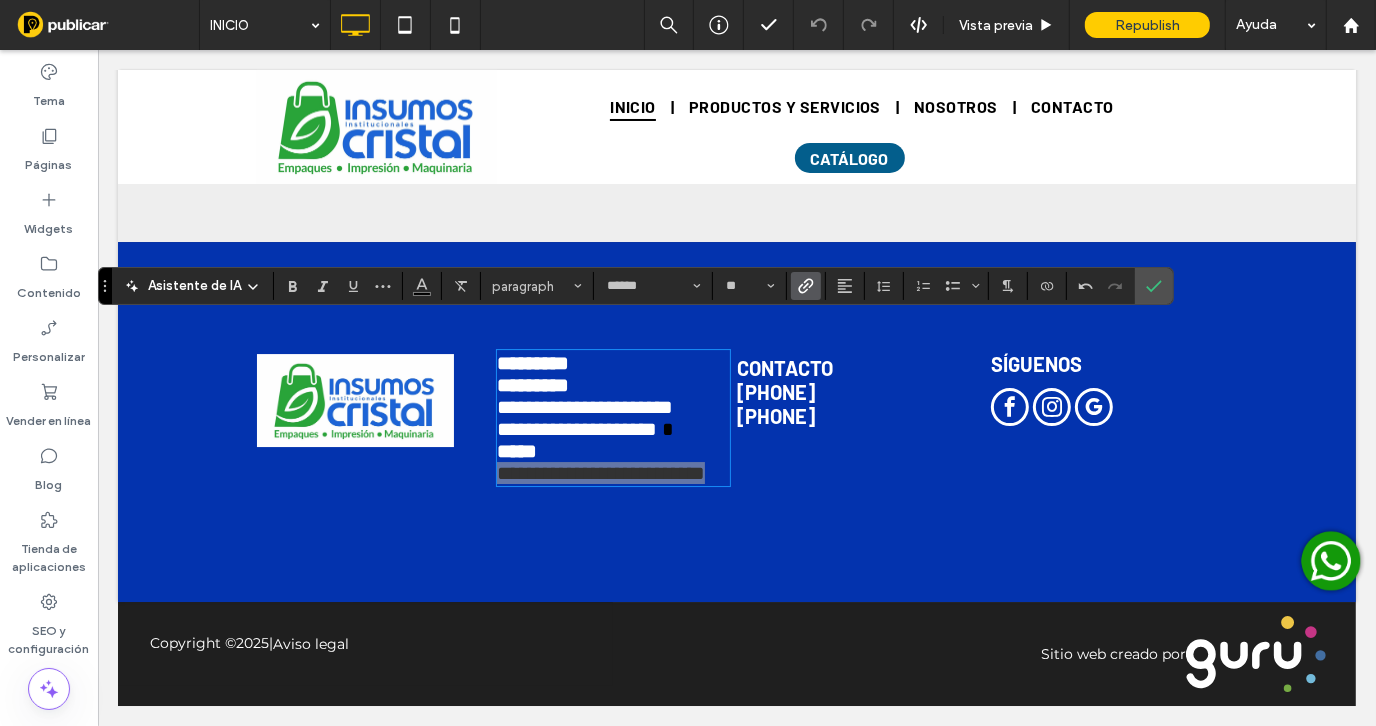 click 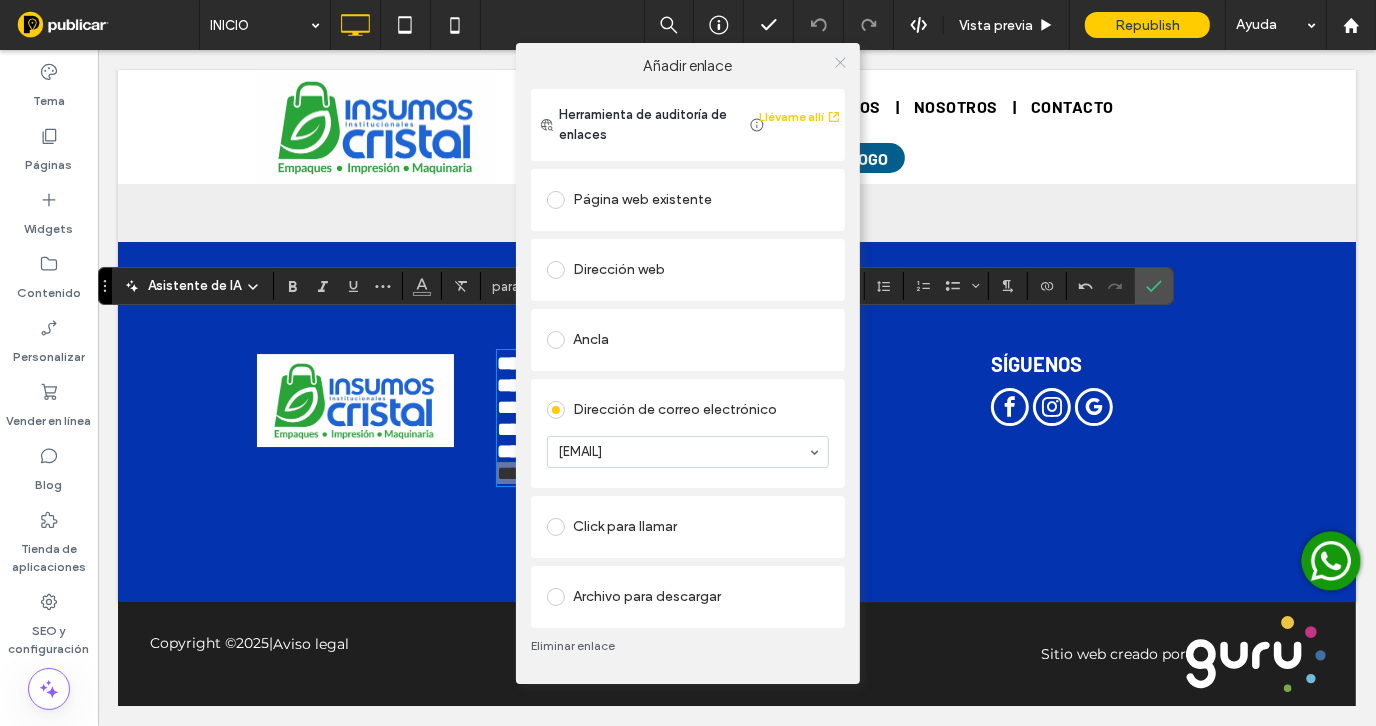 click 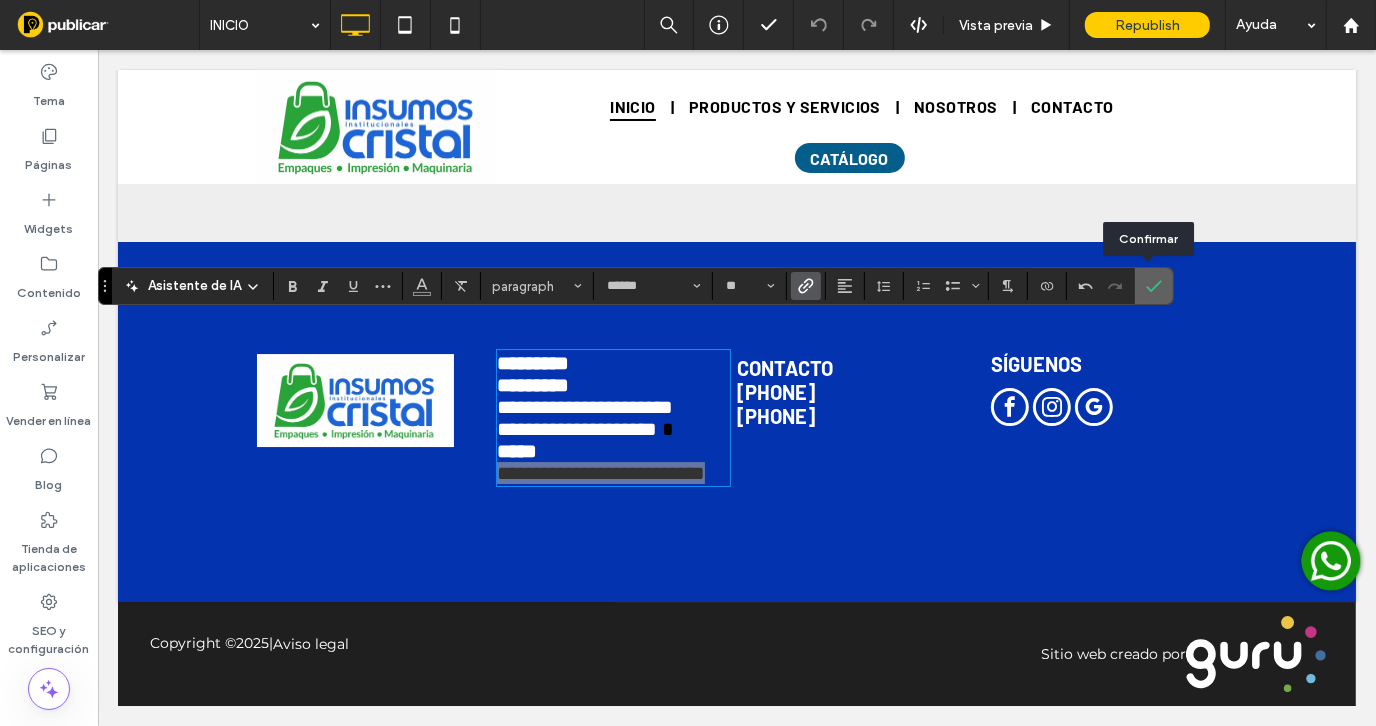click 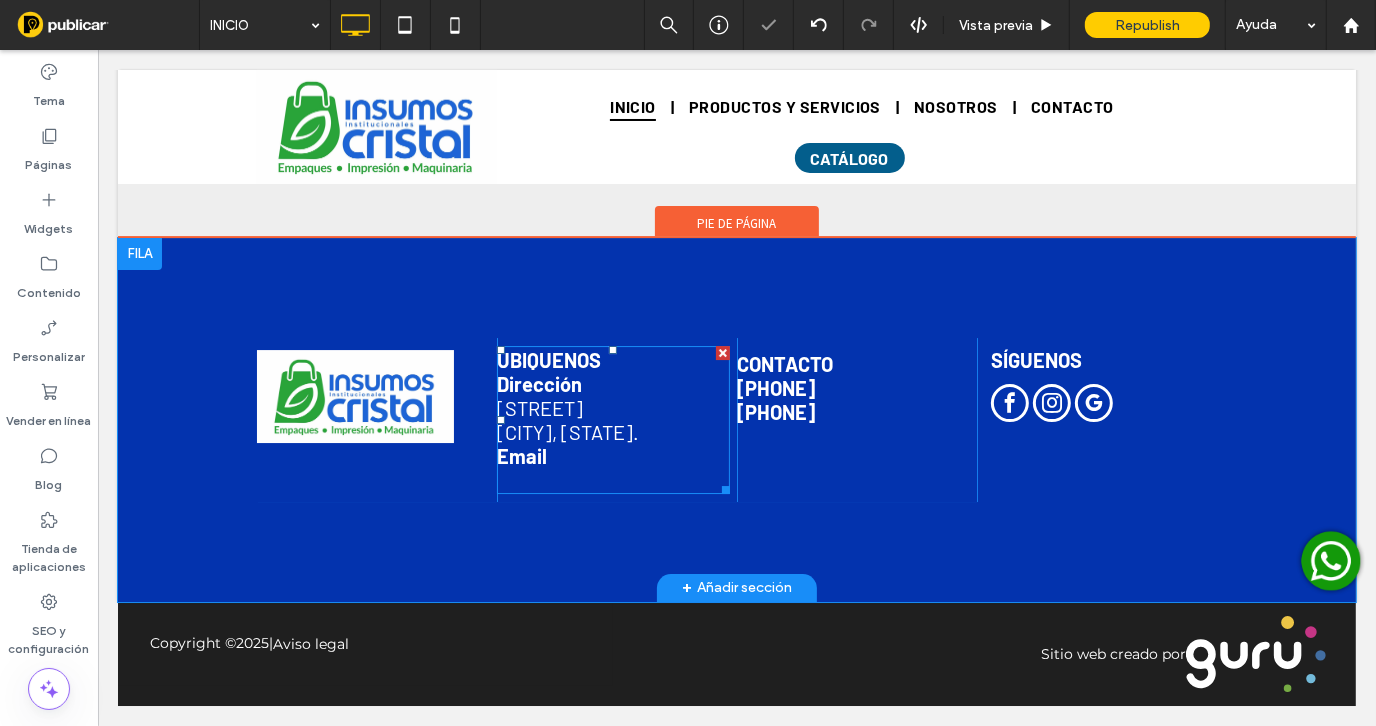 click on "ventas@insumoplasticos.com" at bounding box center [531, 479] 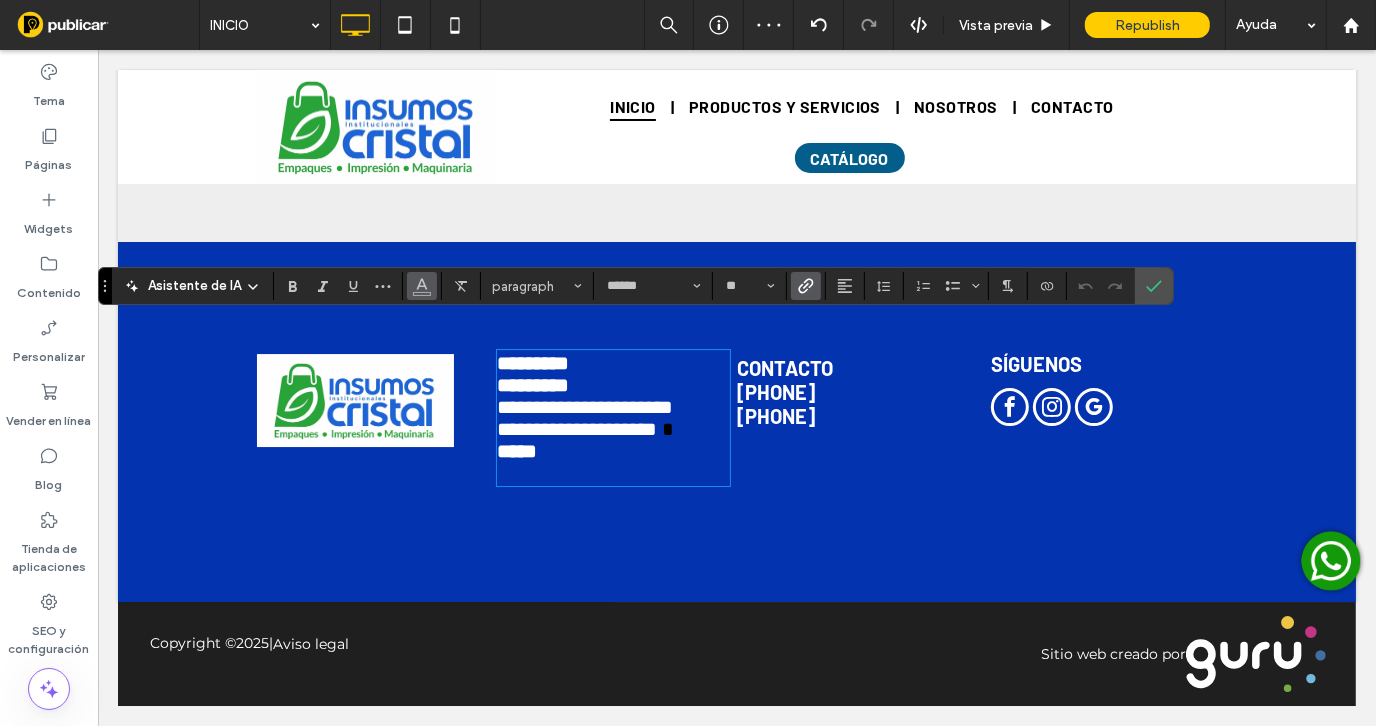 click at bounding box center [422, 286] 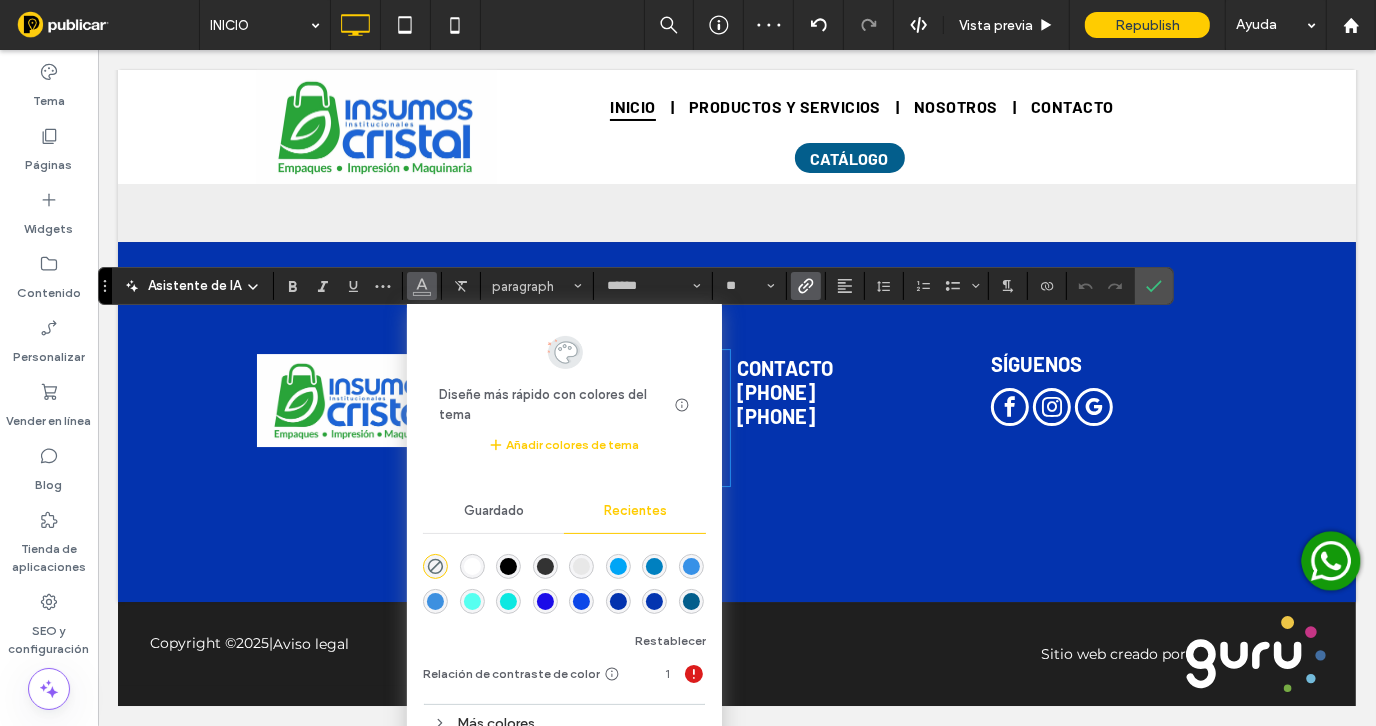 click at bounding box center [472, 566] 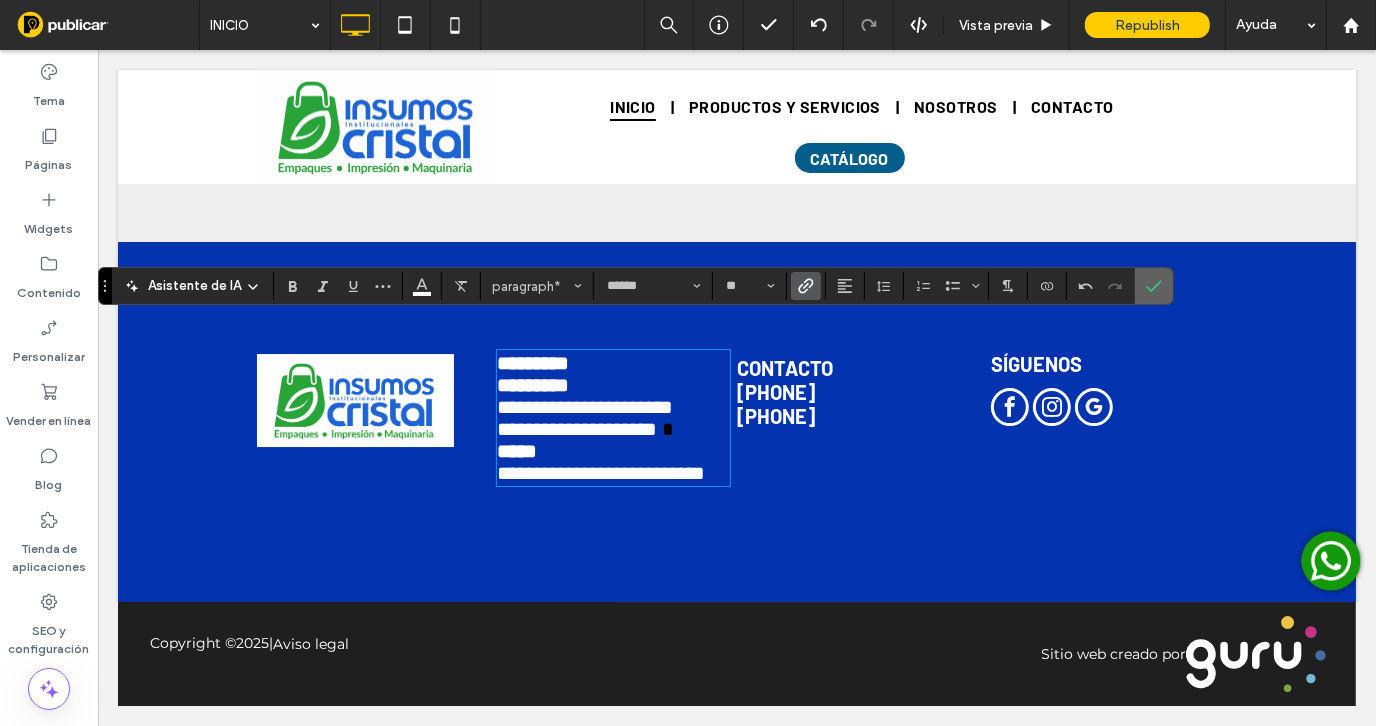 click 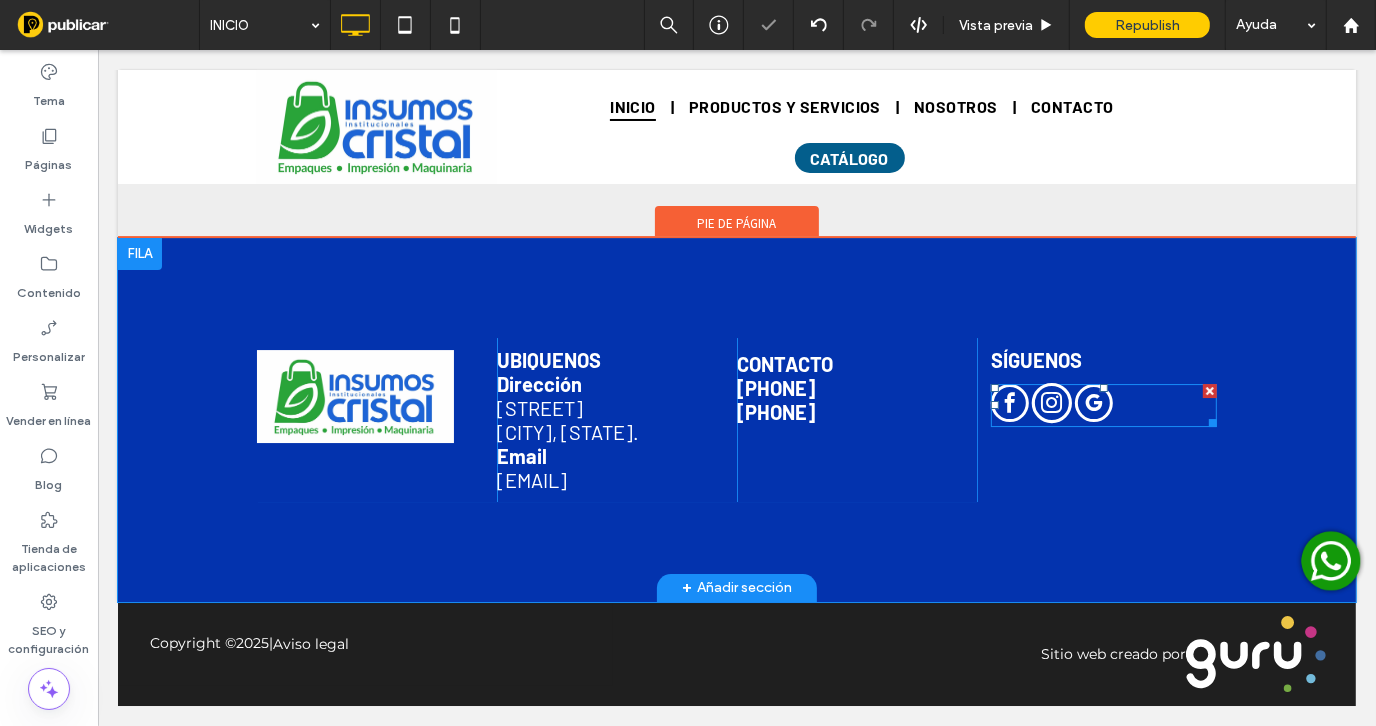 click at bounding box center (1051, 402) 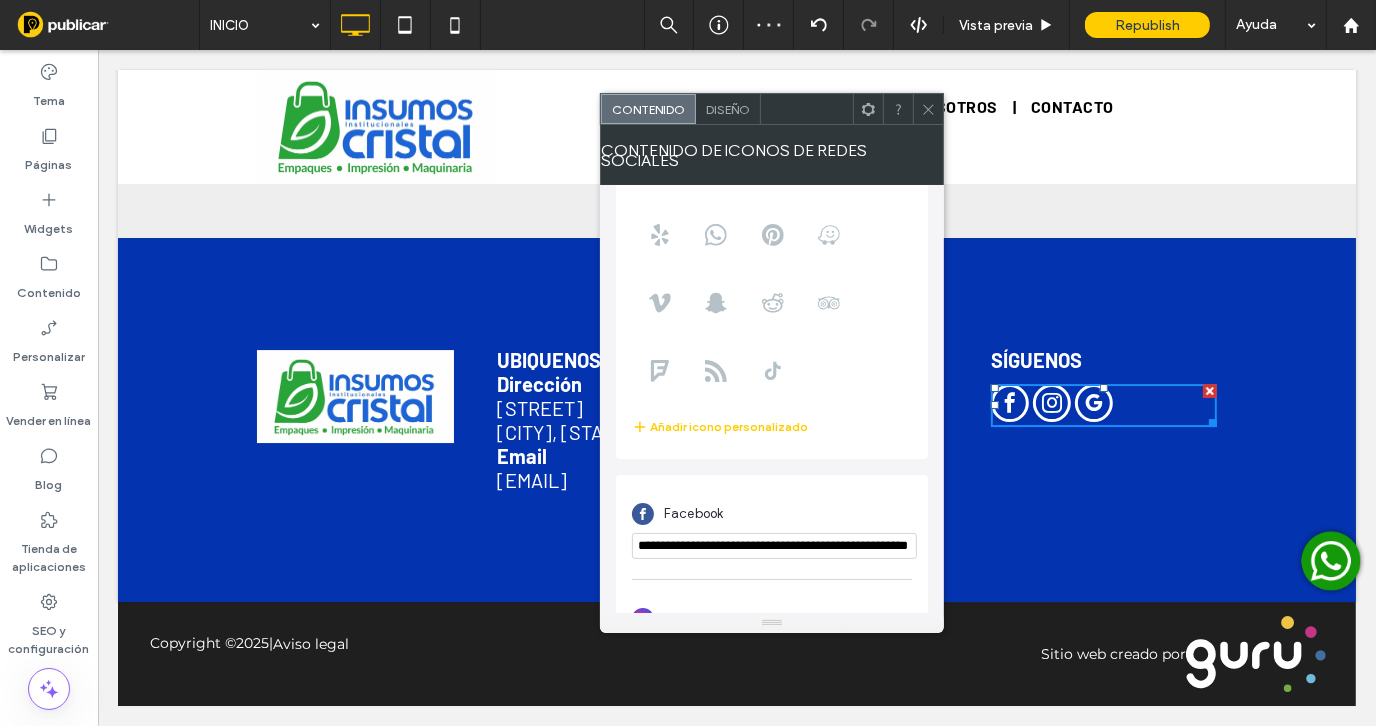 scroll, scrollTop: 348, scrollLeft: 0, axis: vertical 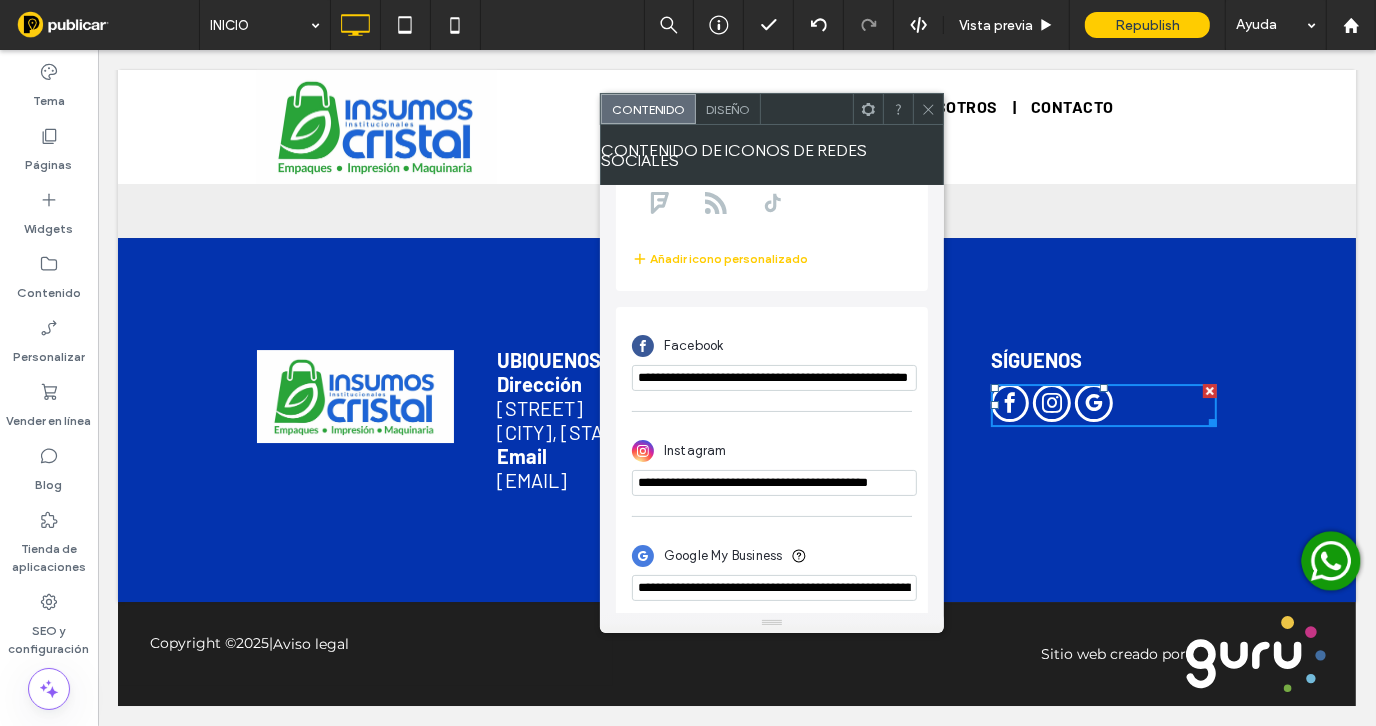 click on "**********" at bounding box center (774, 378) 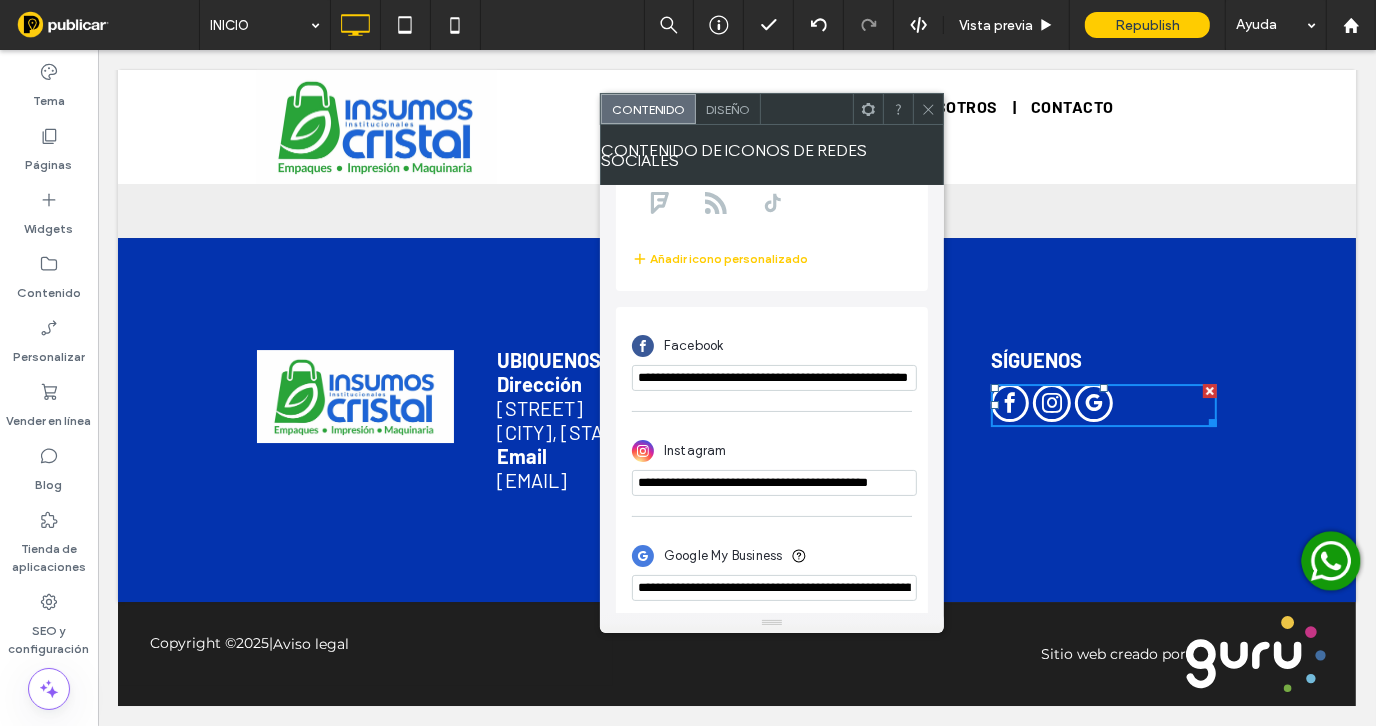 paste 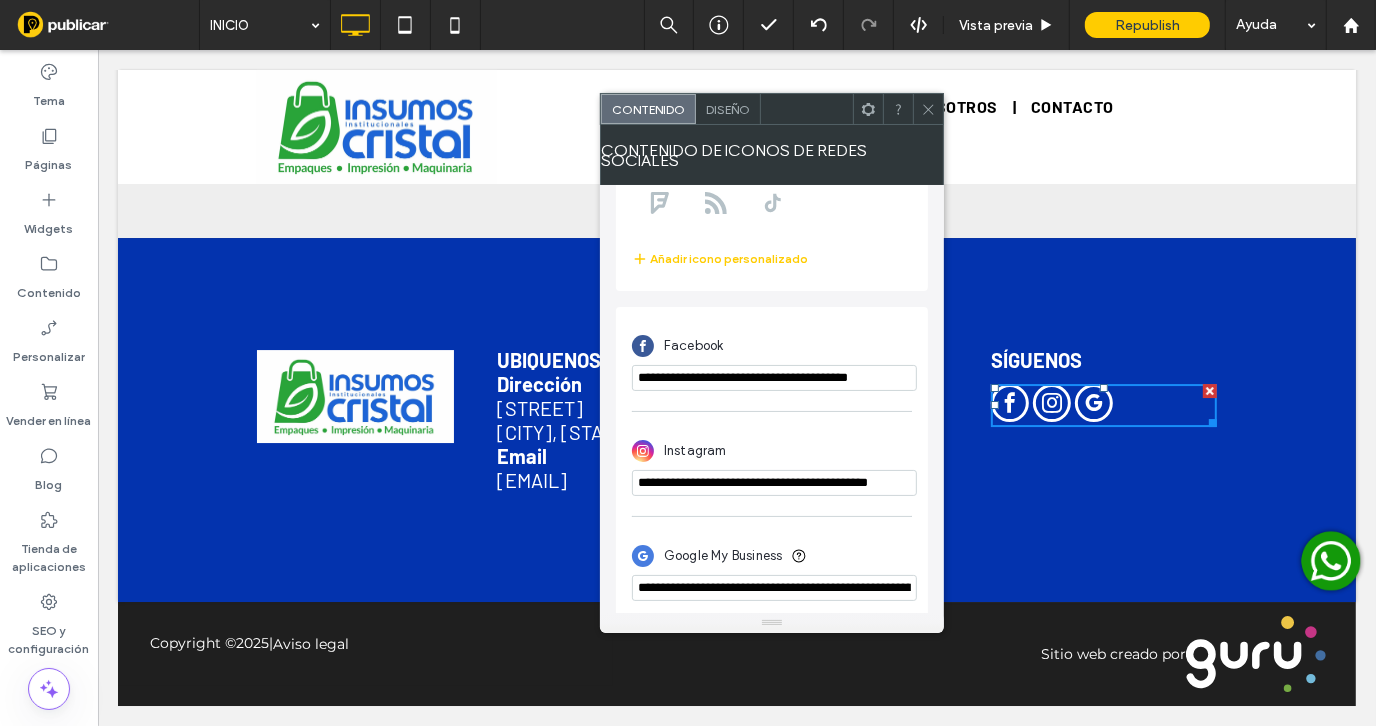 scroll, scrollTop: 0, scrollLeft: 17, axis: horizontal 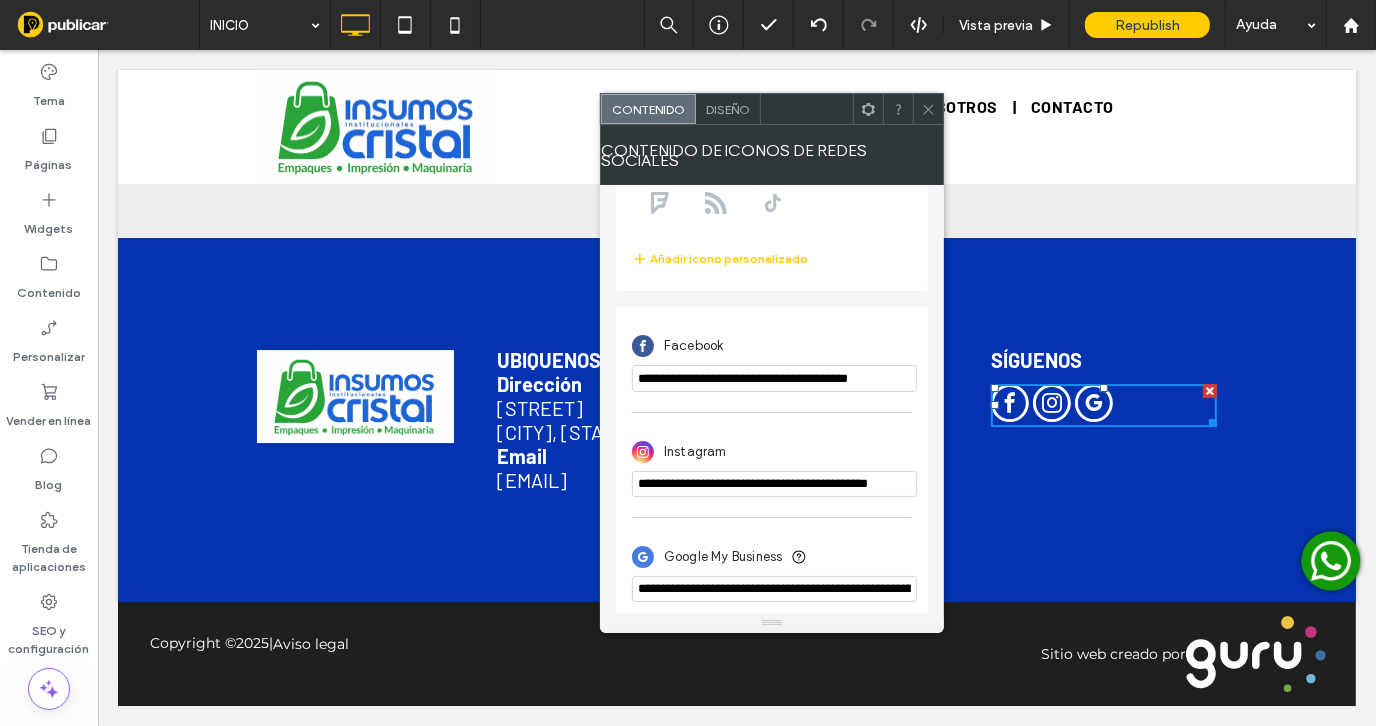 type on "**********" 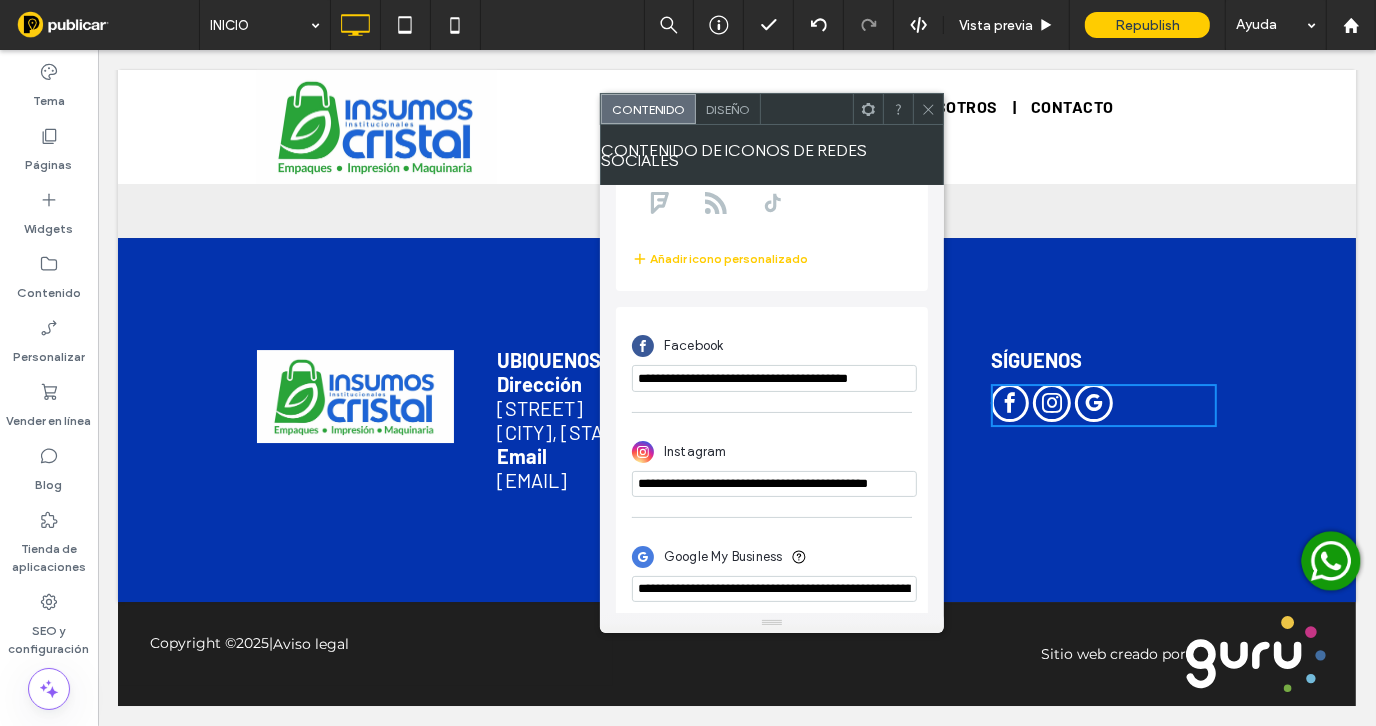 click on "**********" at bounding box center [774, 484] 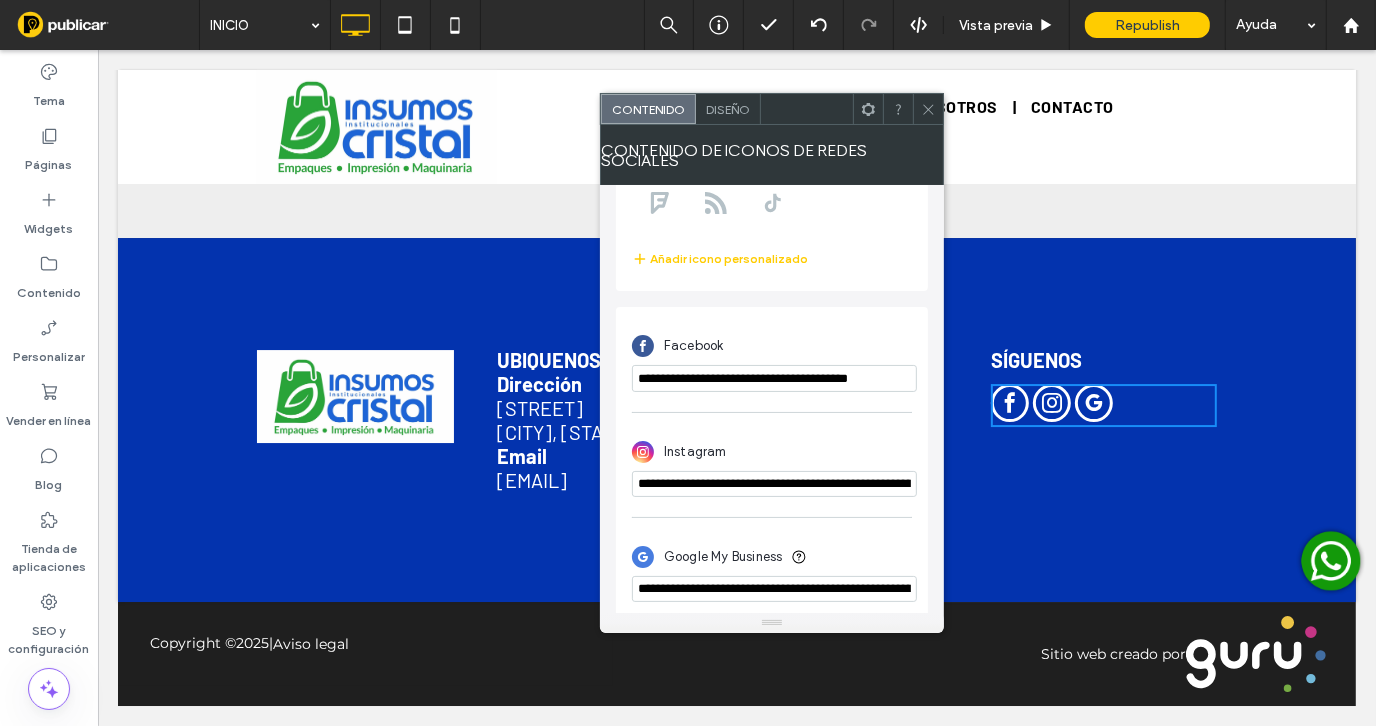 scroll, scrollTop: 0, scrollLeft: 139, axis: horizontal 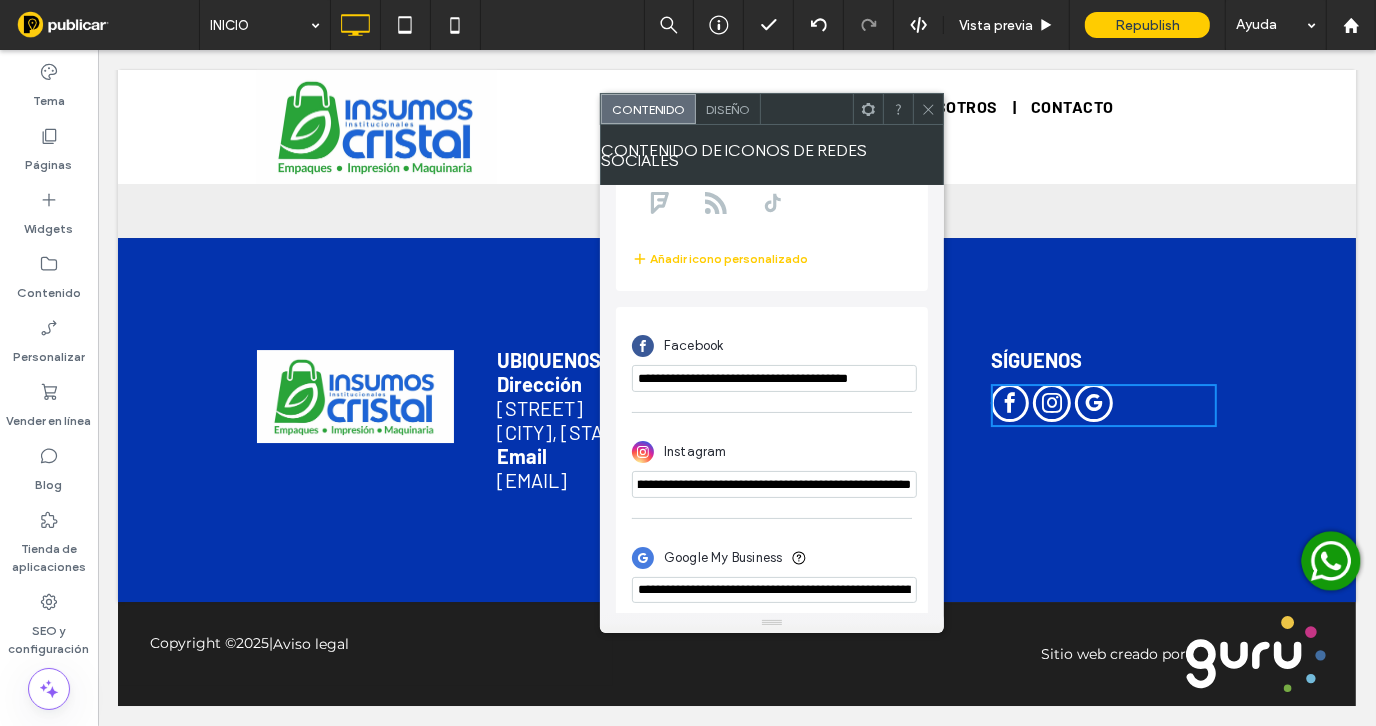 type on "**********" 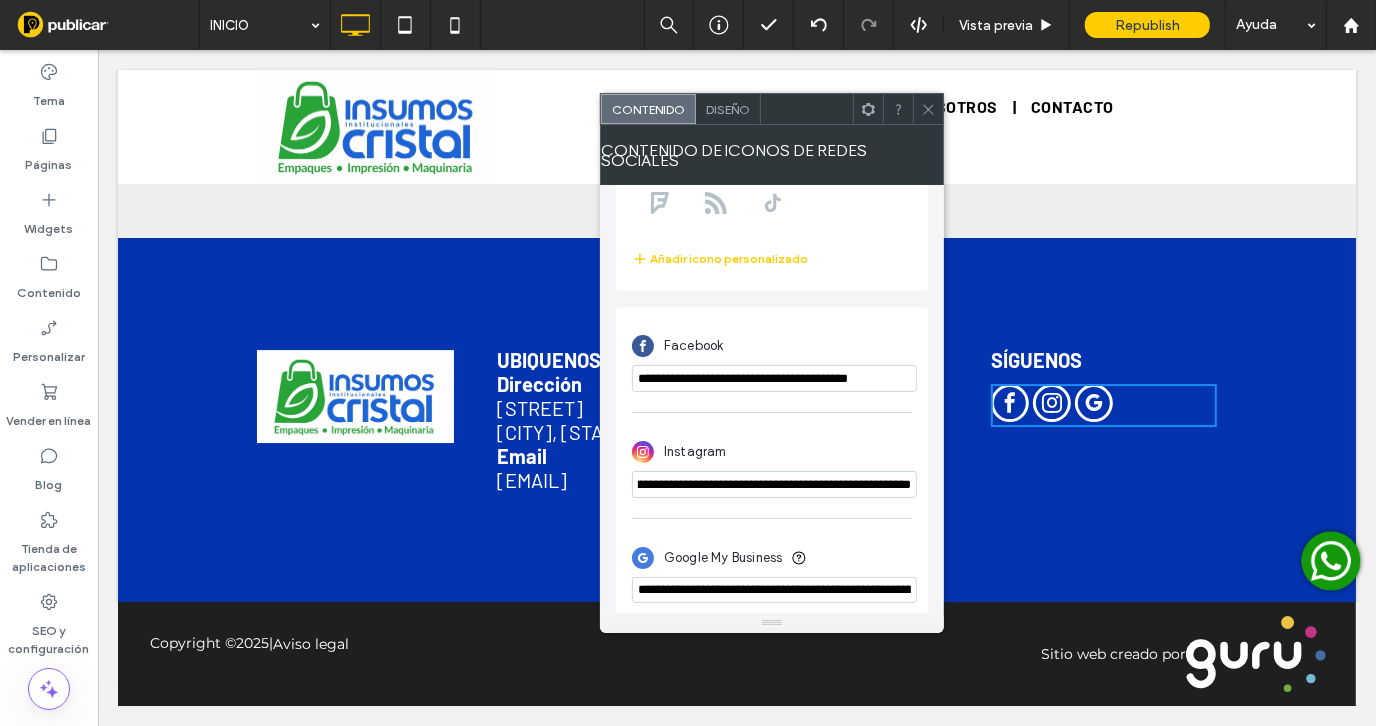 scroll, scrollTop: 0, scrollLeft: 0, axis: both 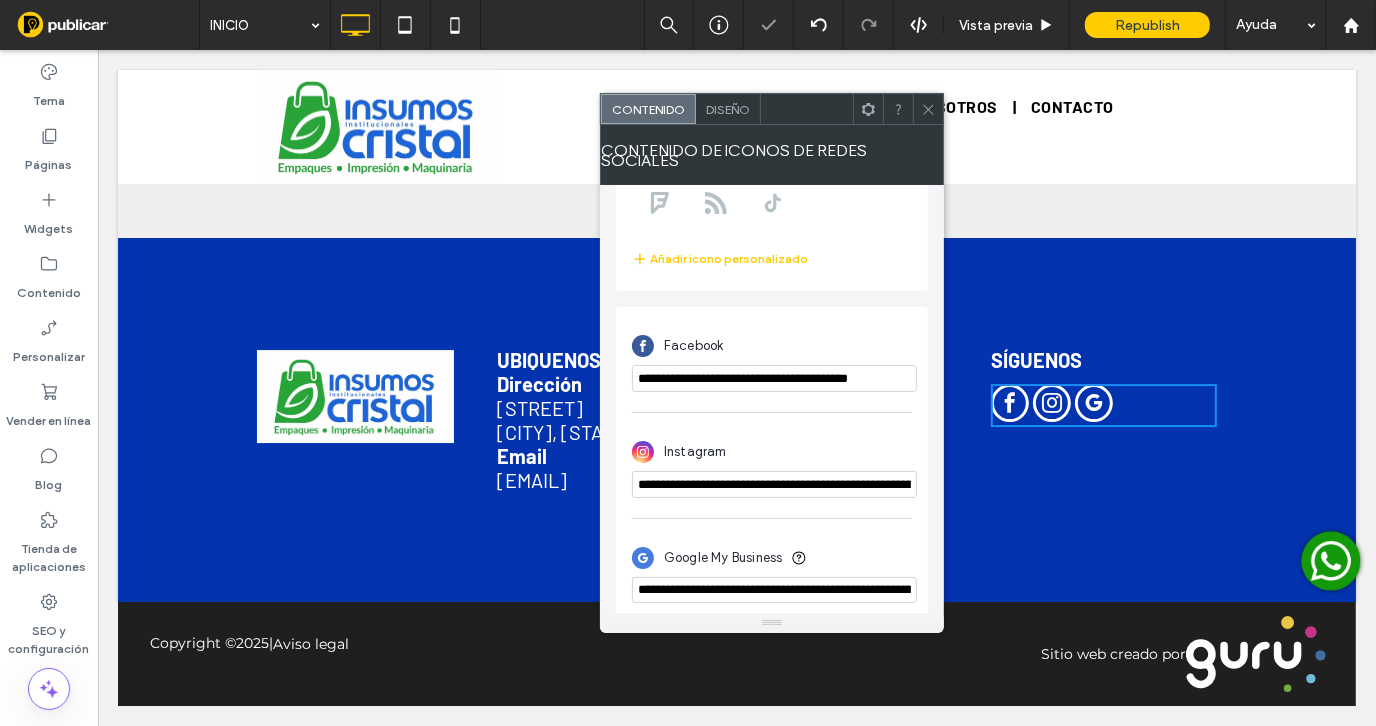 click on "Instagram" at bounding box center (772, 452) 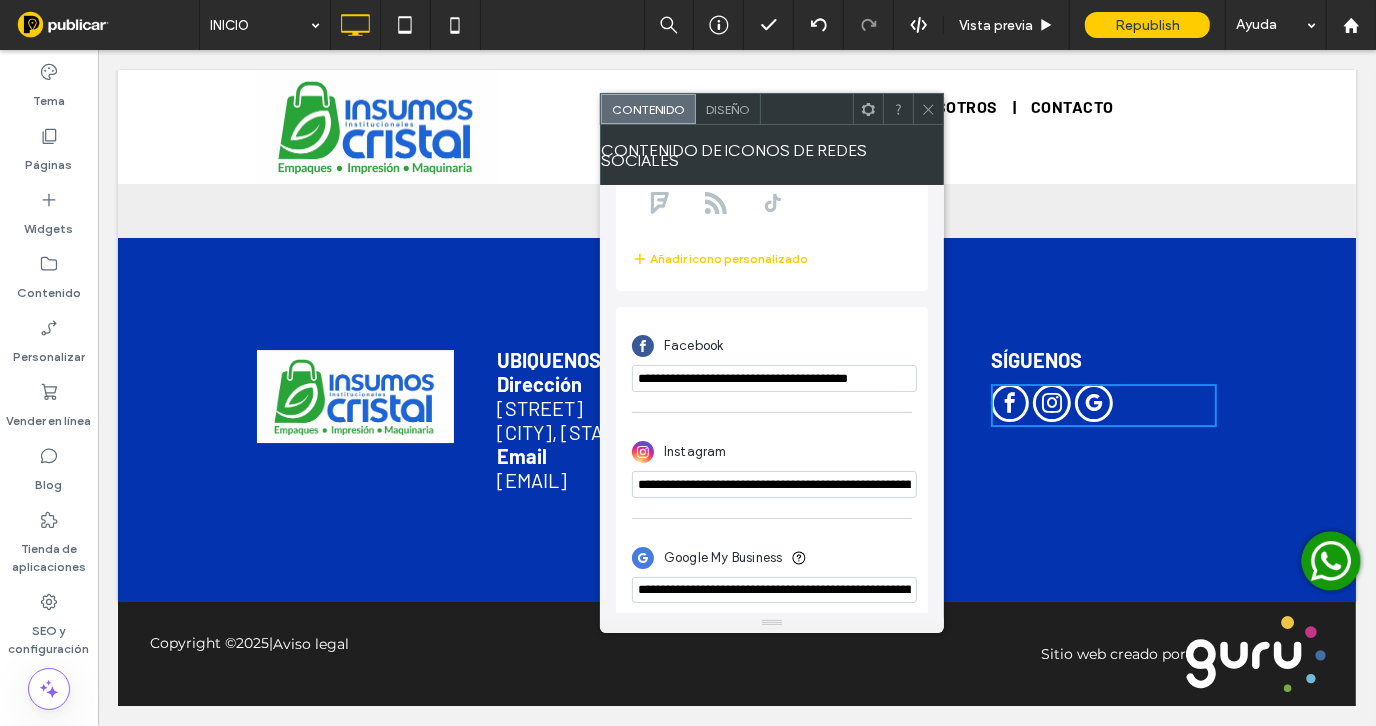 click 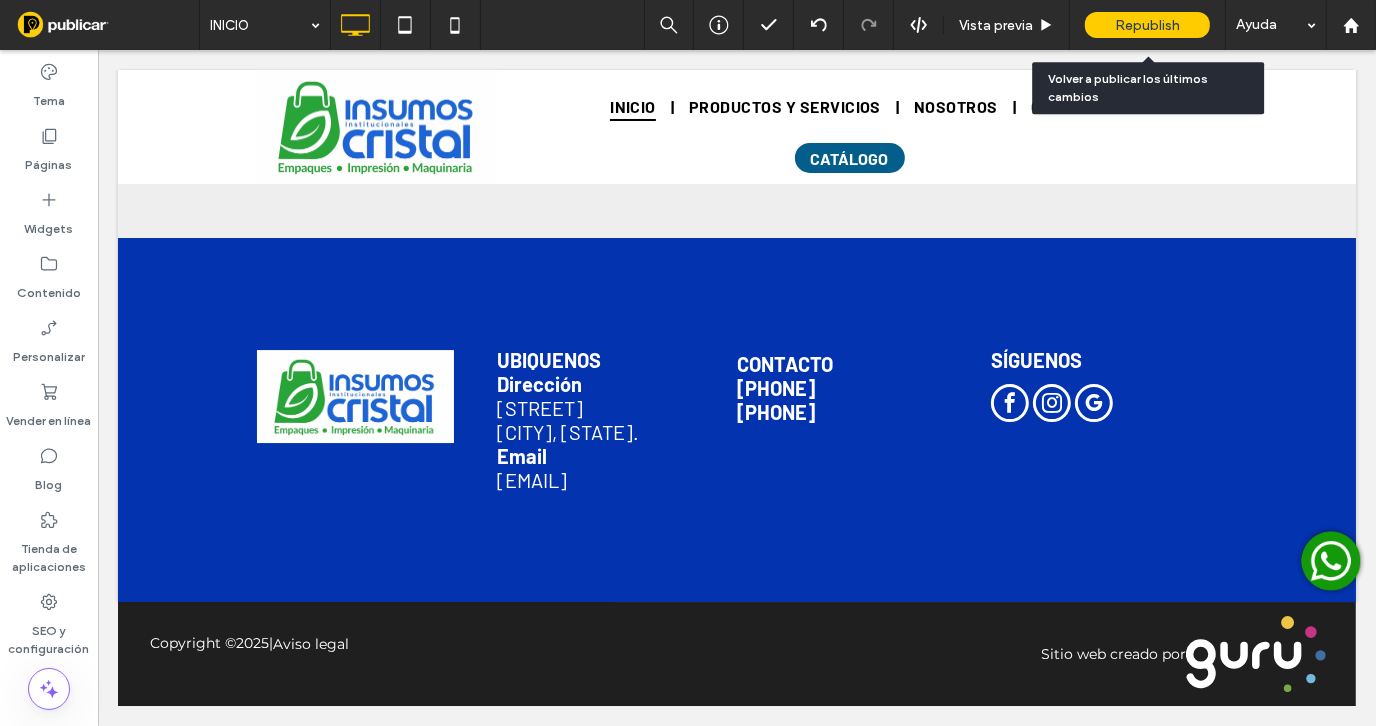 click on "Republish" at bounding box center (1147, 25) 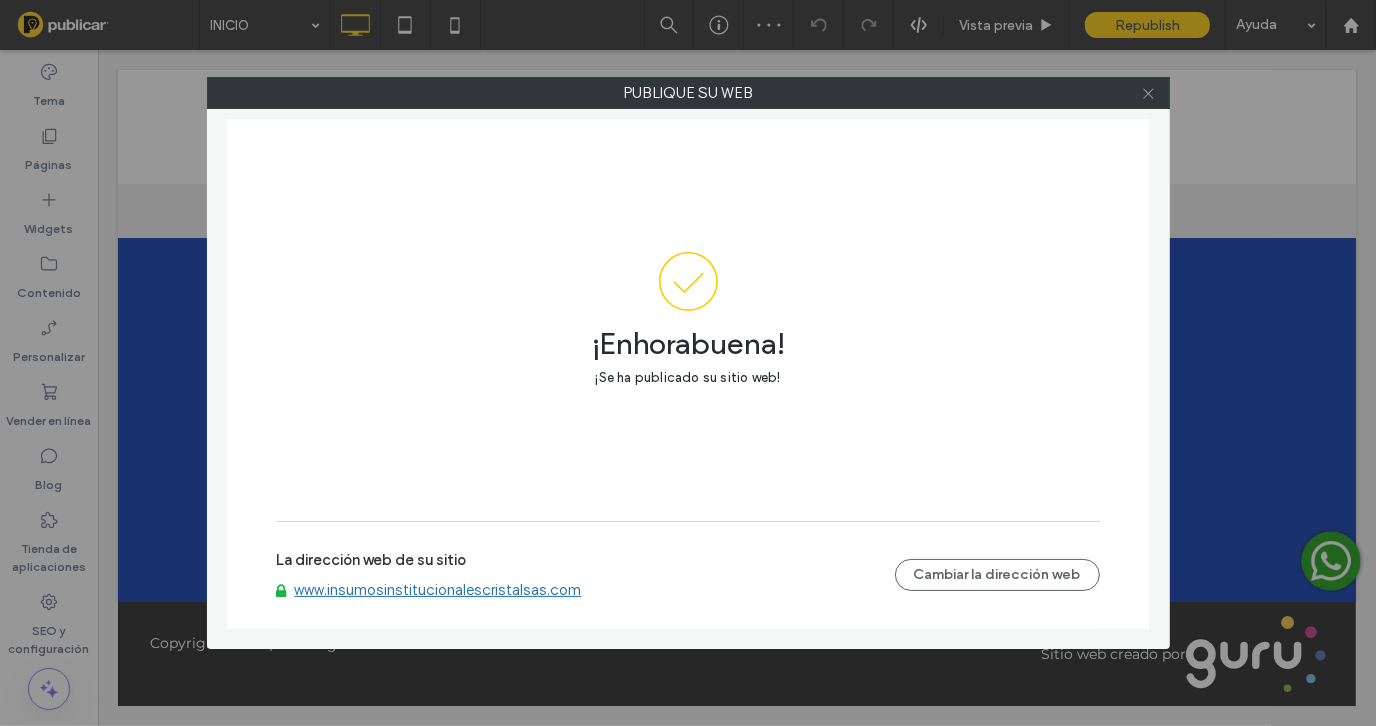 click 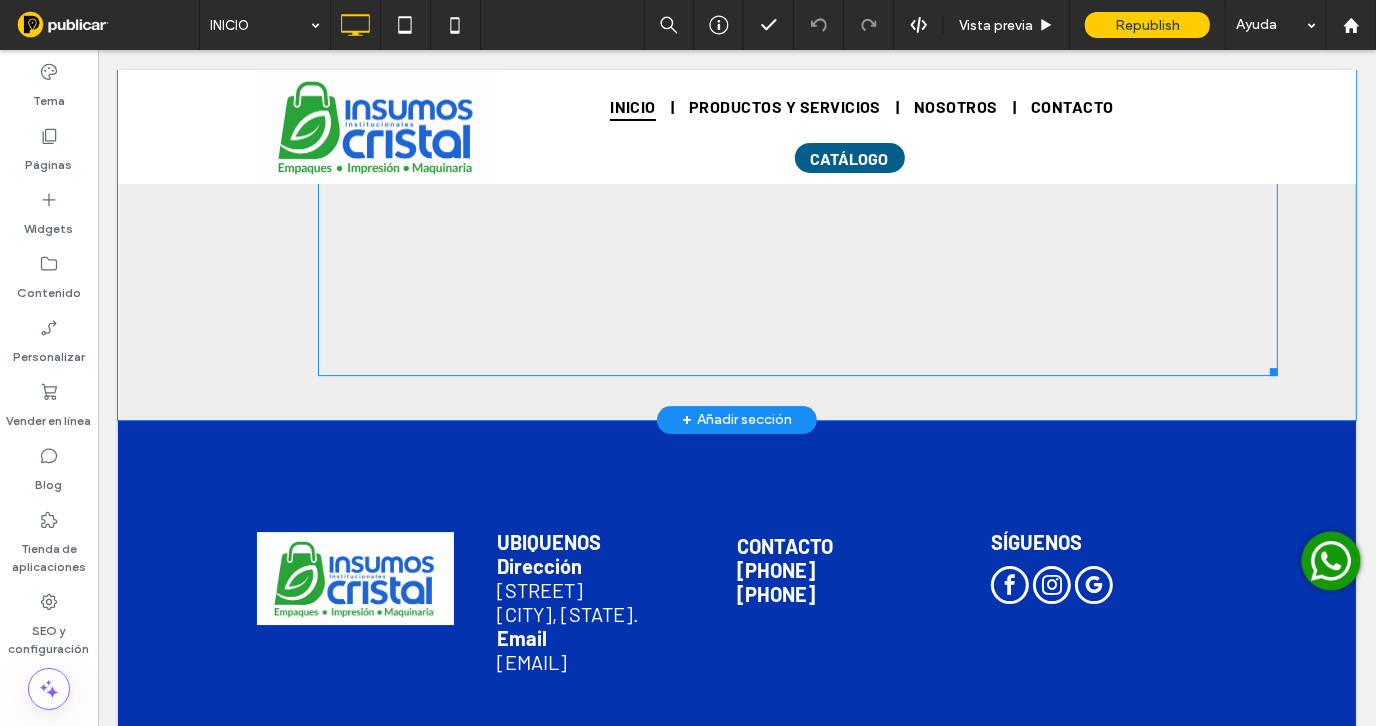 scroll, scrollTop: 5055, scrollLeft: 0, axis: vertical 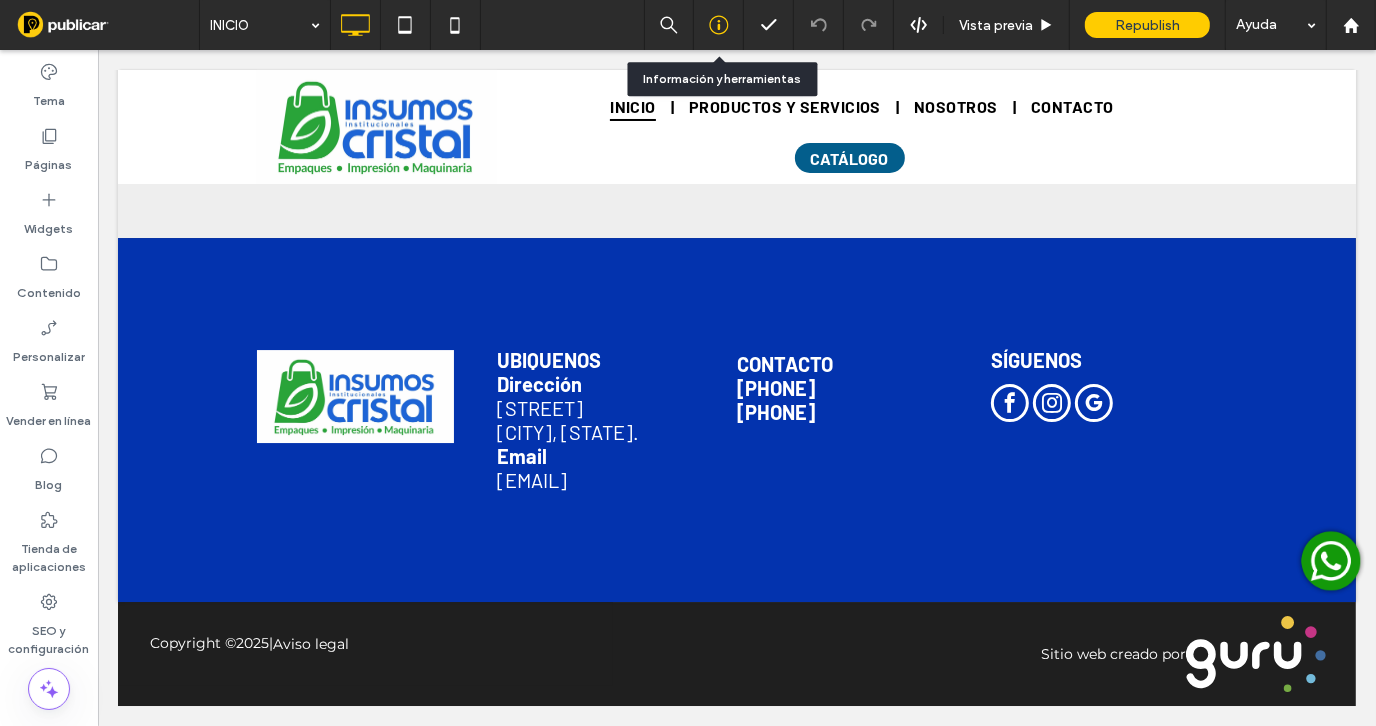 click at bounding box center [718, 25] 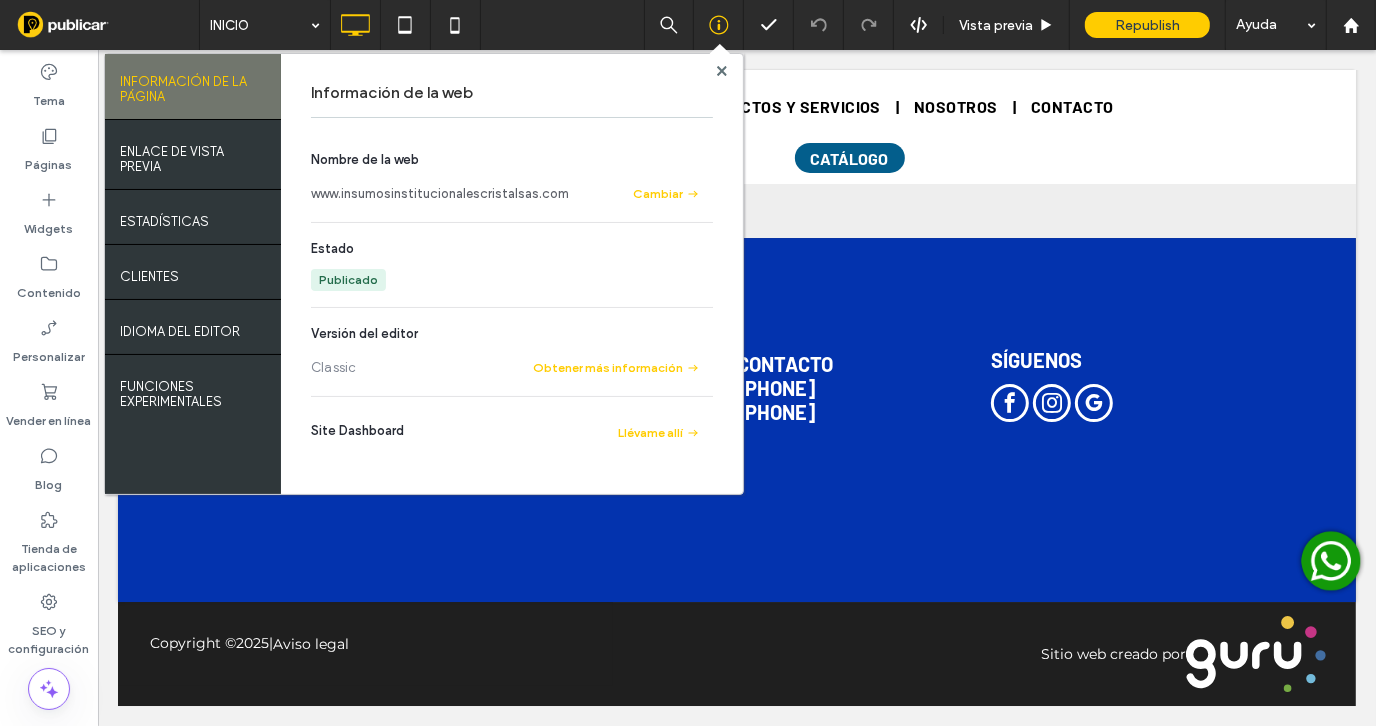 click on "www.insumosinstitucionalescristalsas.com" at bounding box center [440, 194] 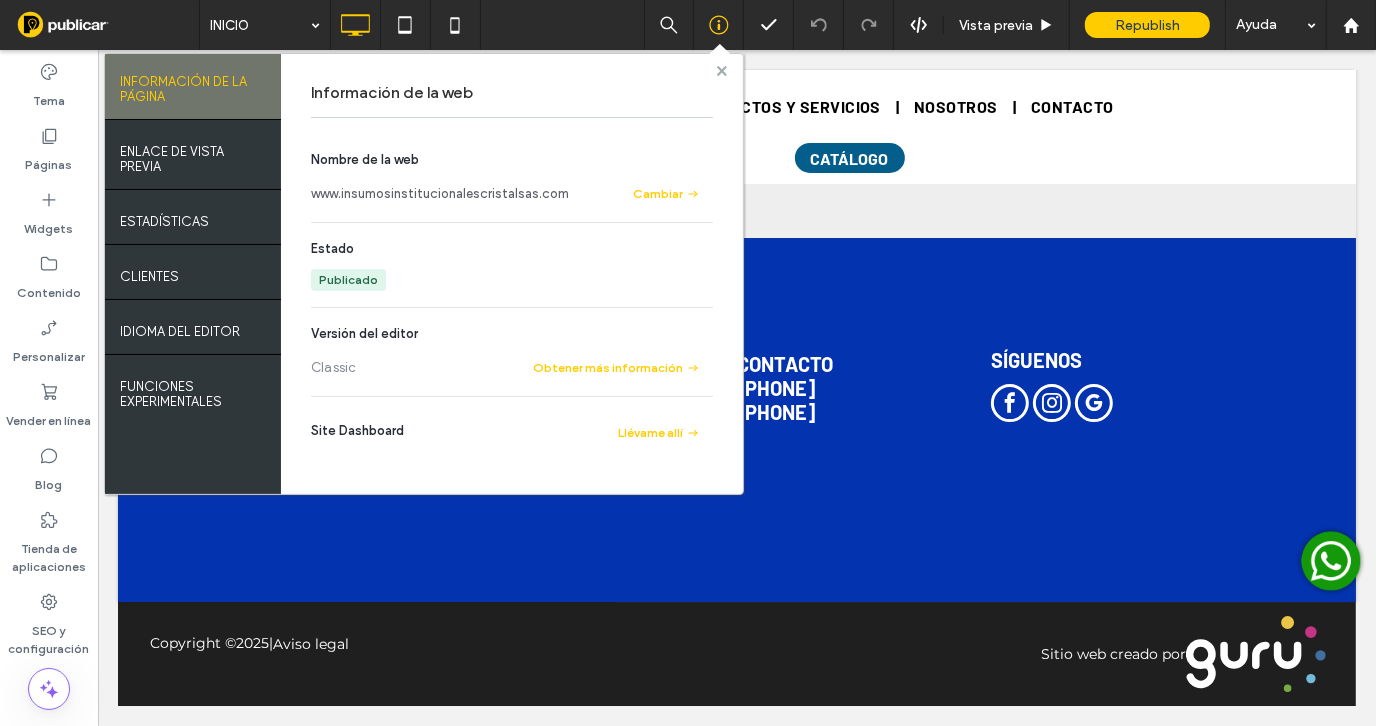 click at bounding box center [722, 70] 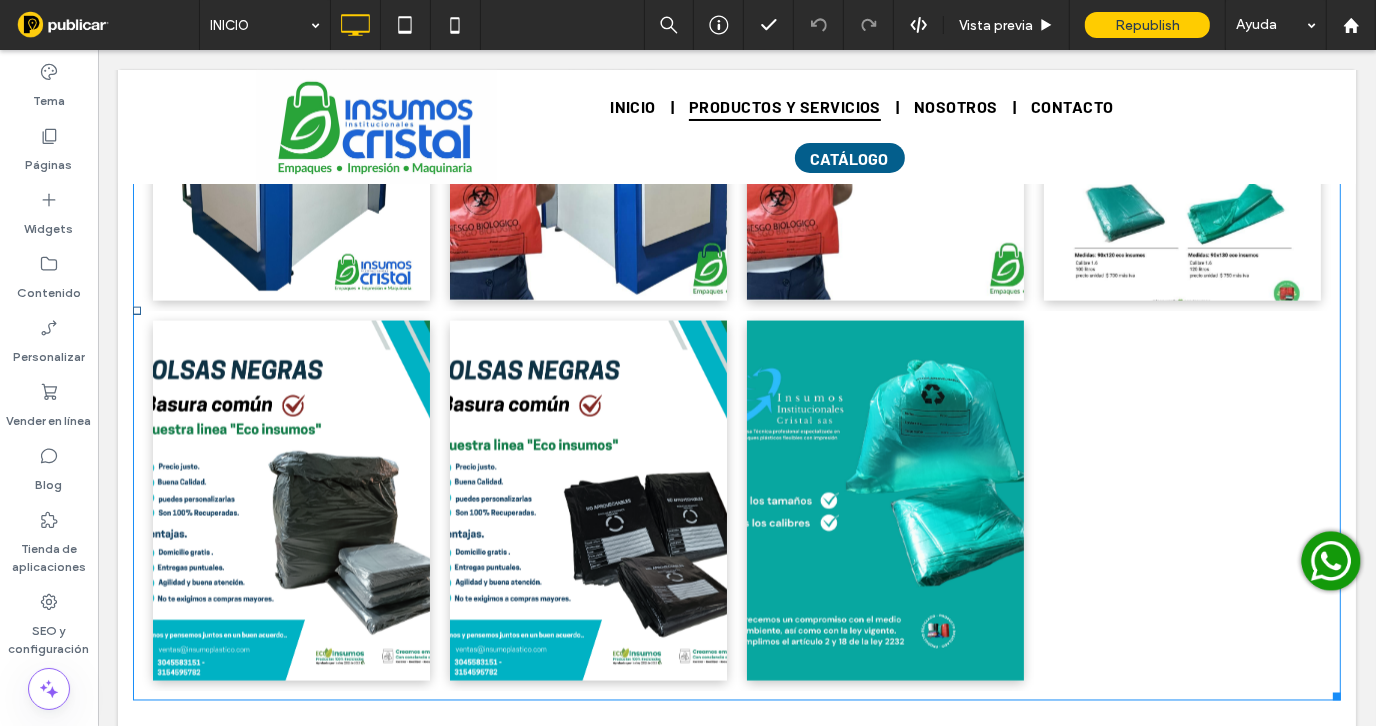 scroll, scrollTop: 2355, scrollLeft: 0, axis: vertical 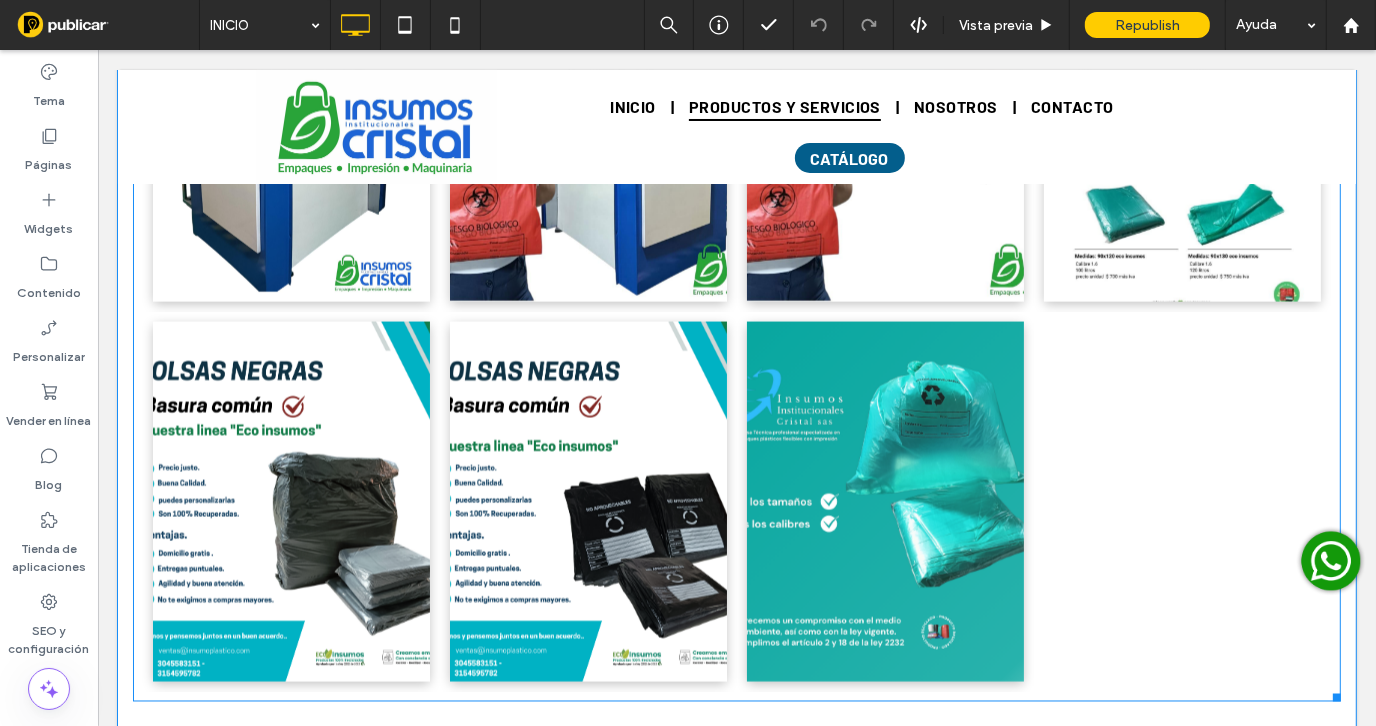 click at bounding box center (884, 501) 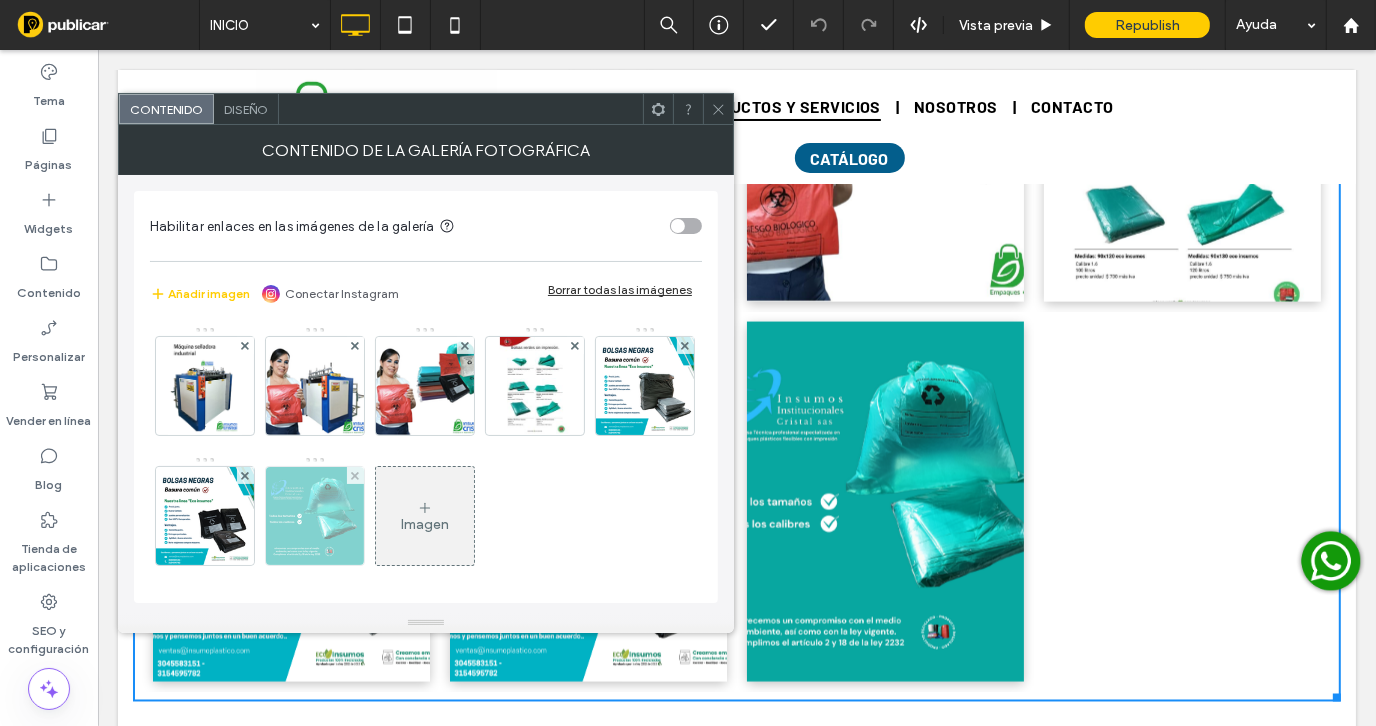 click at bounding box center (355, 475) 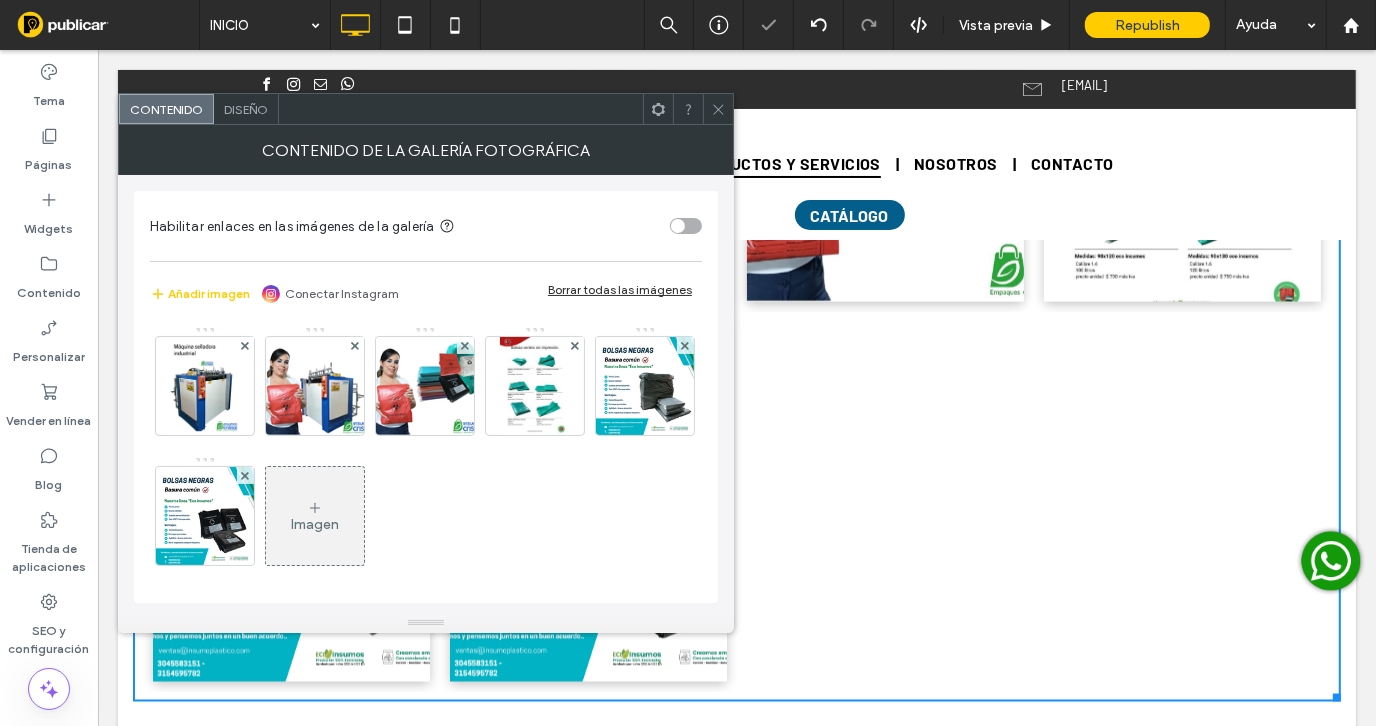 click 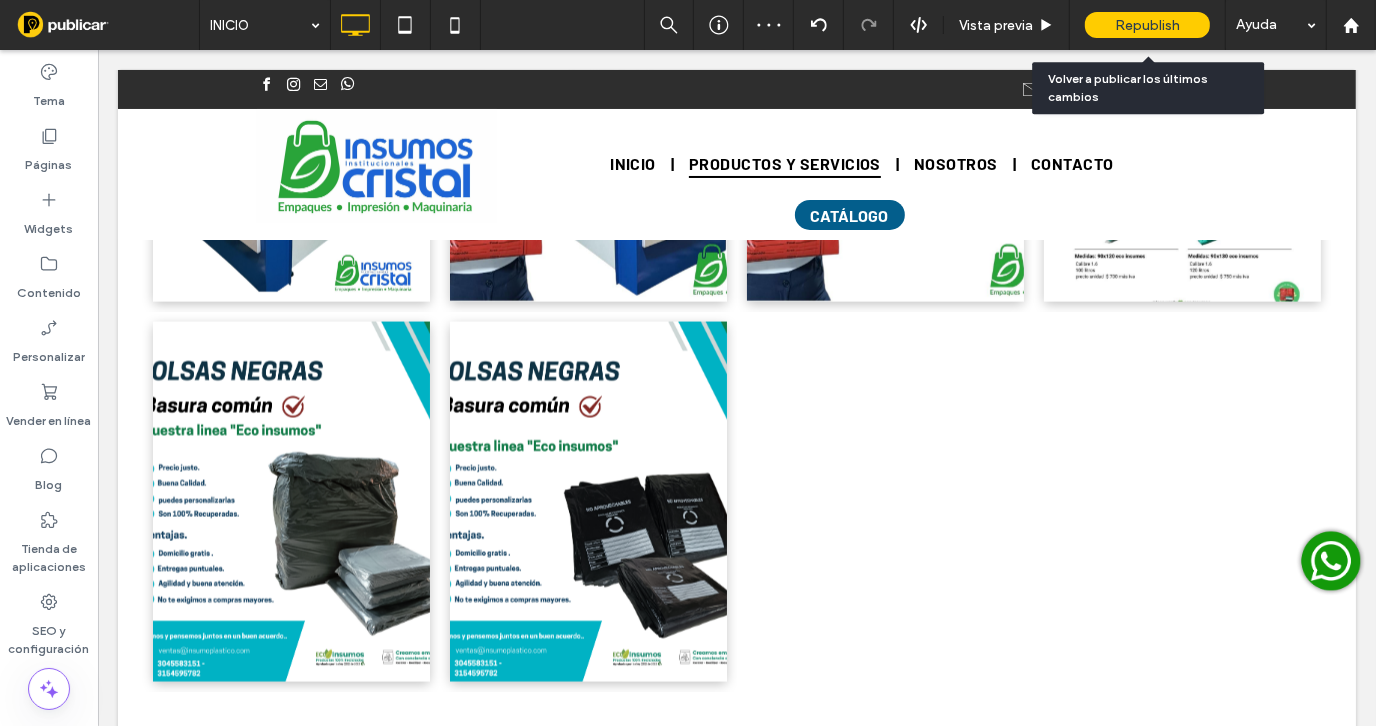 click on "Republish" at bounding box center [1147, 25] 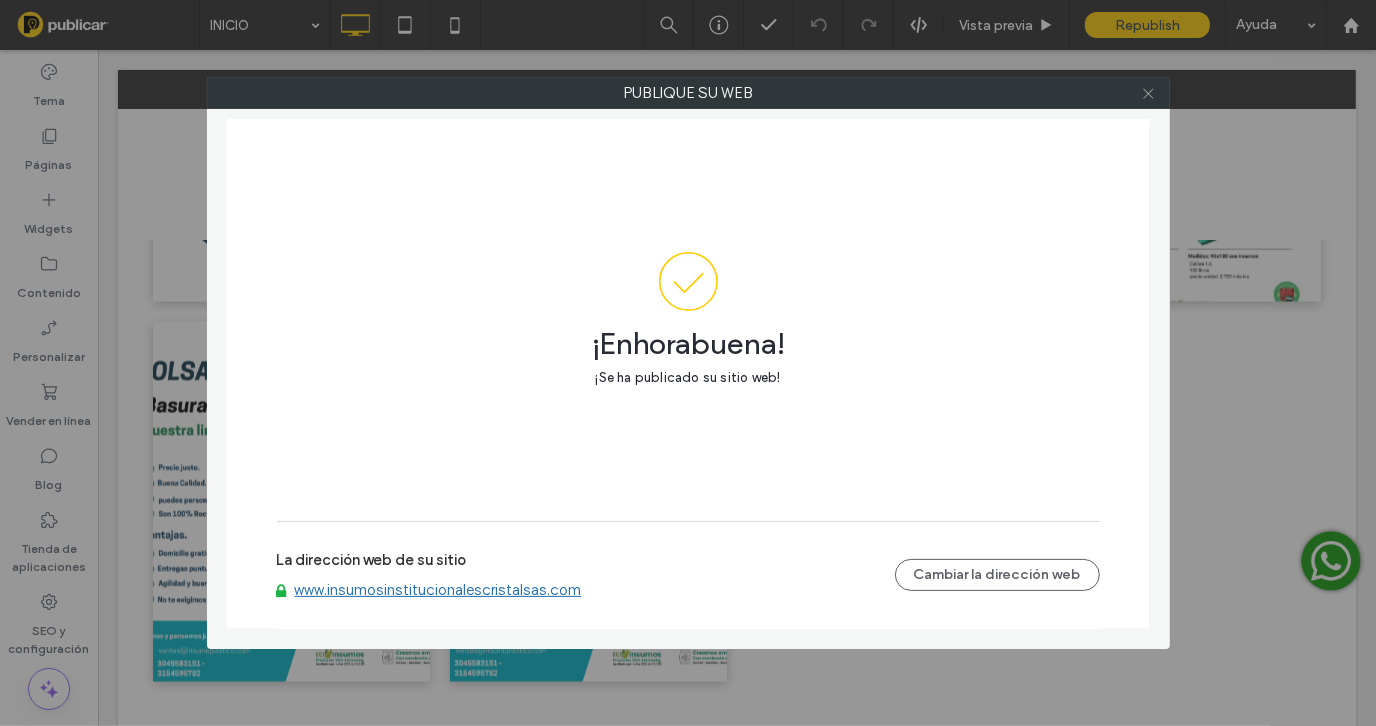 click 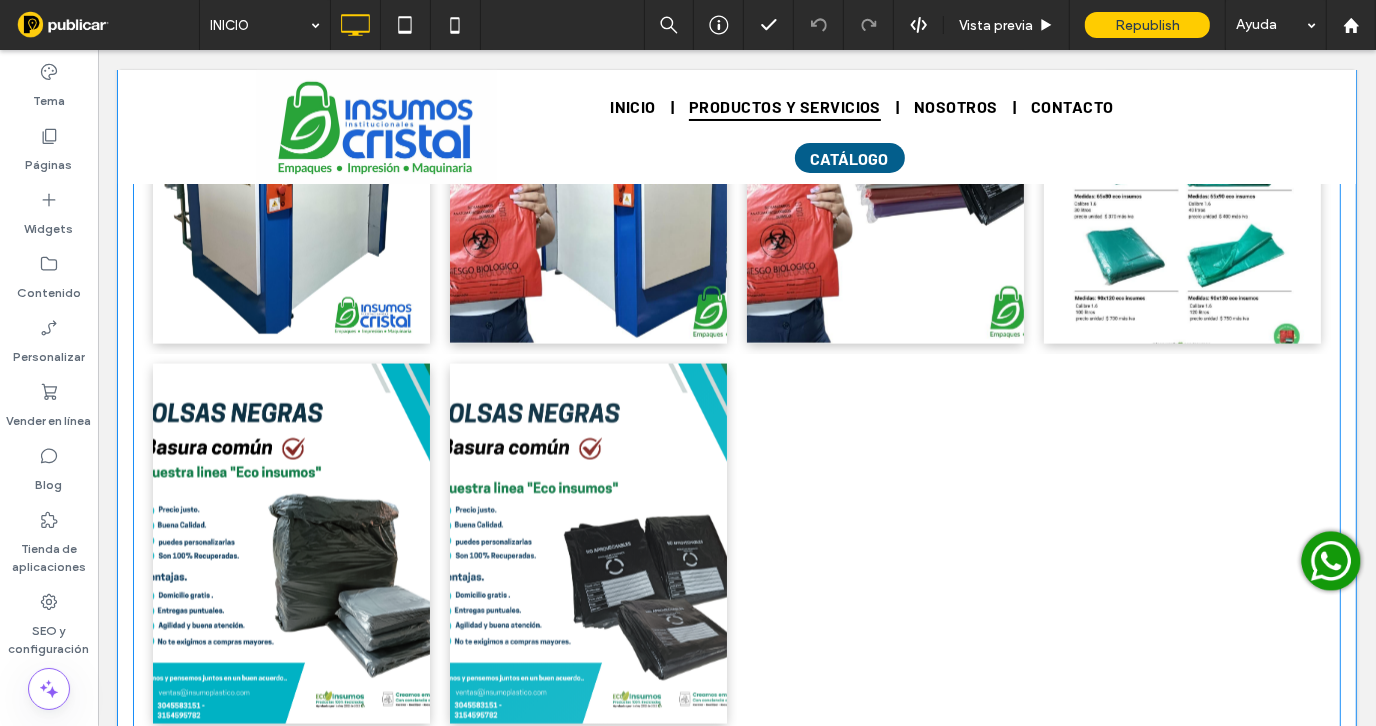 scroll, scrollTop: 1955, scrollLeft: 0, axis: vertical 